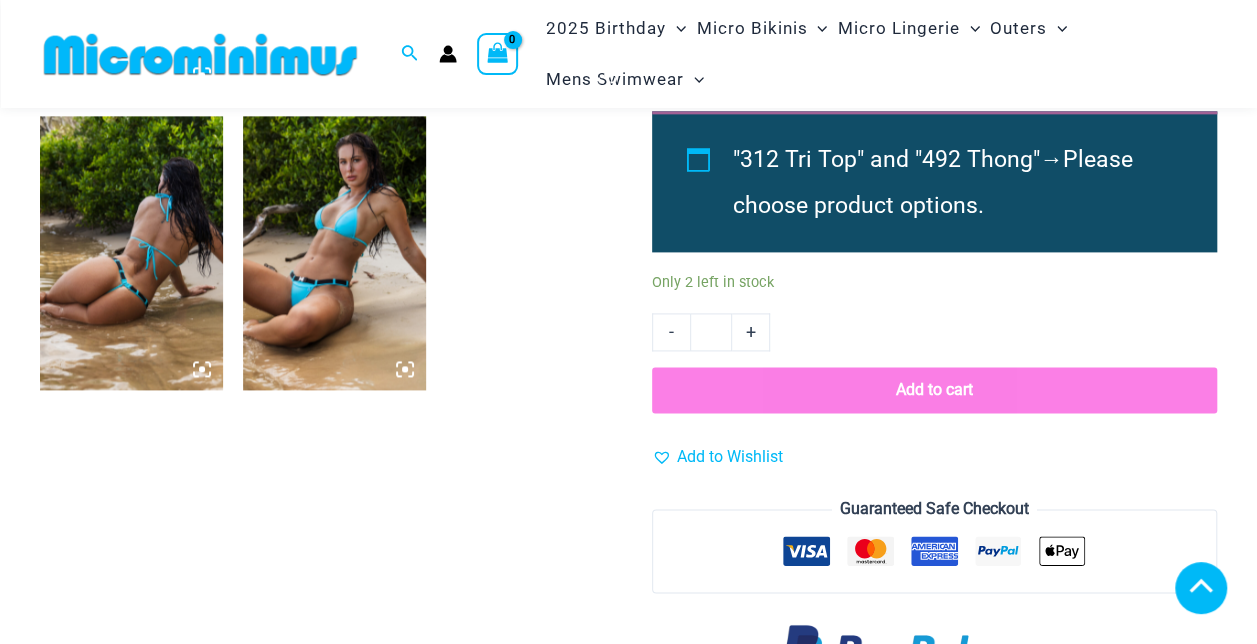 scroll, scrollTop: 1279, scrollLeft: 0, axis: vertical 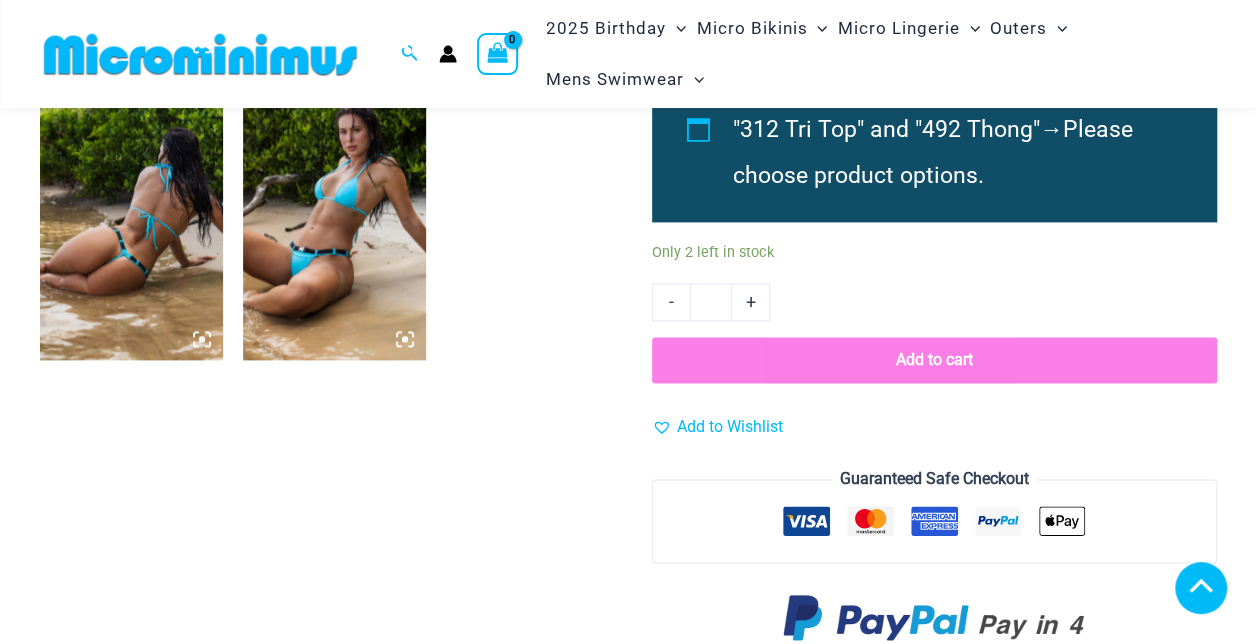 click at bounding box center (131, 223) 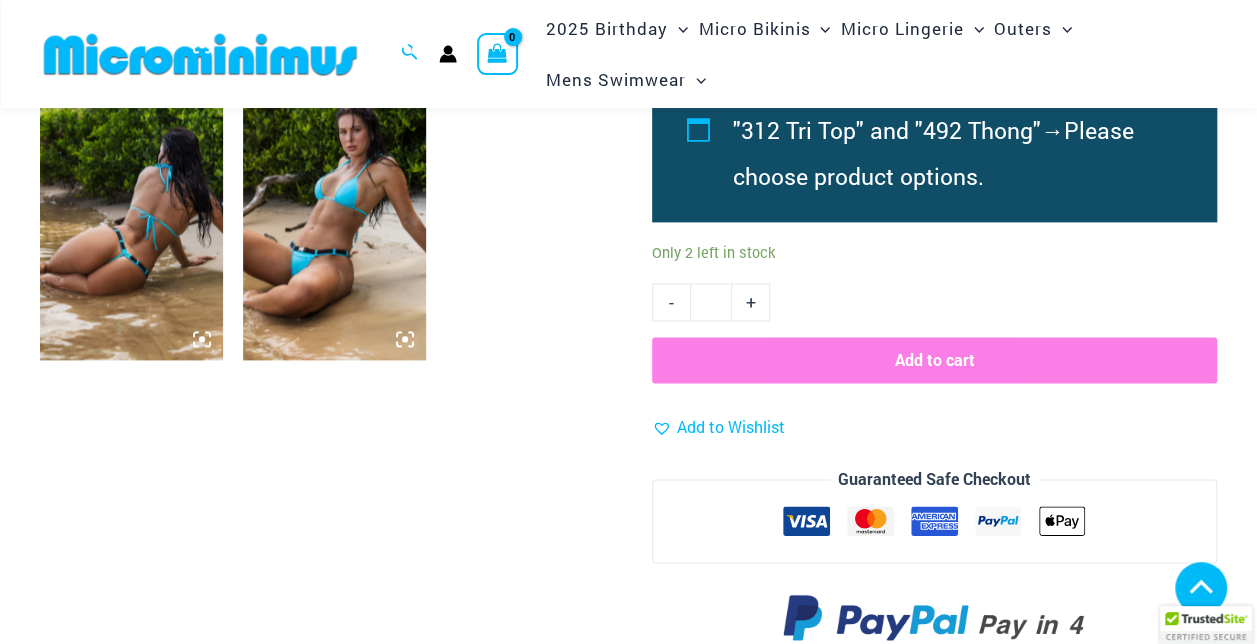 click at bounding box center (131, 223) 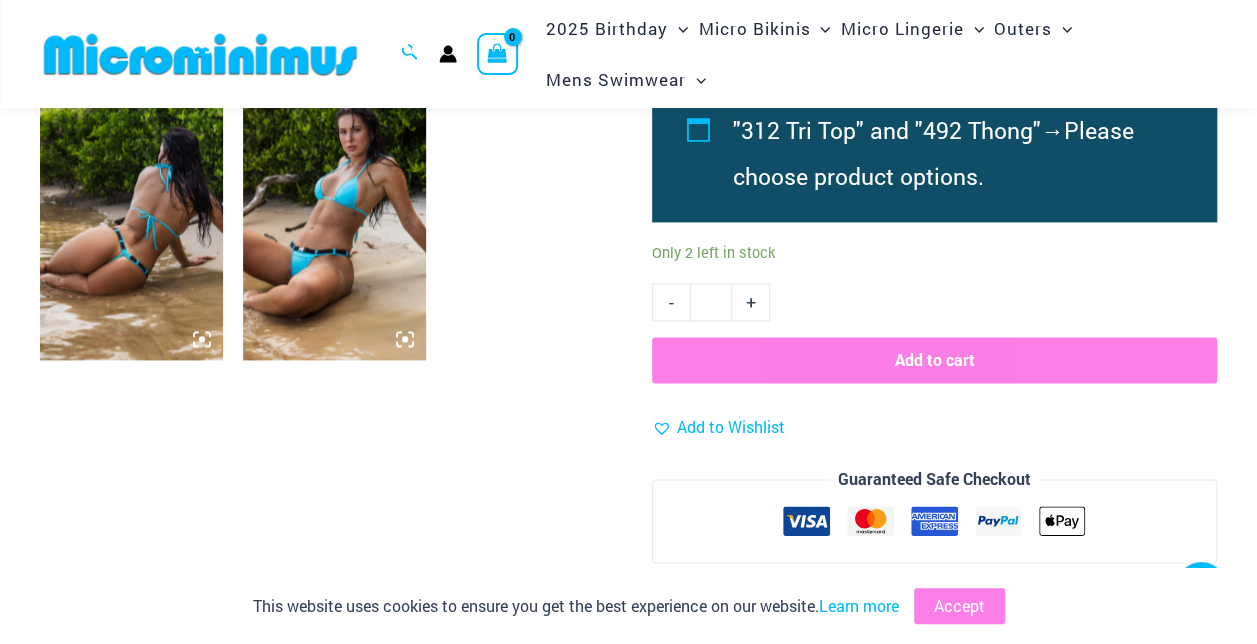 click 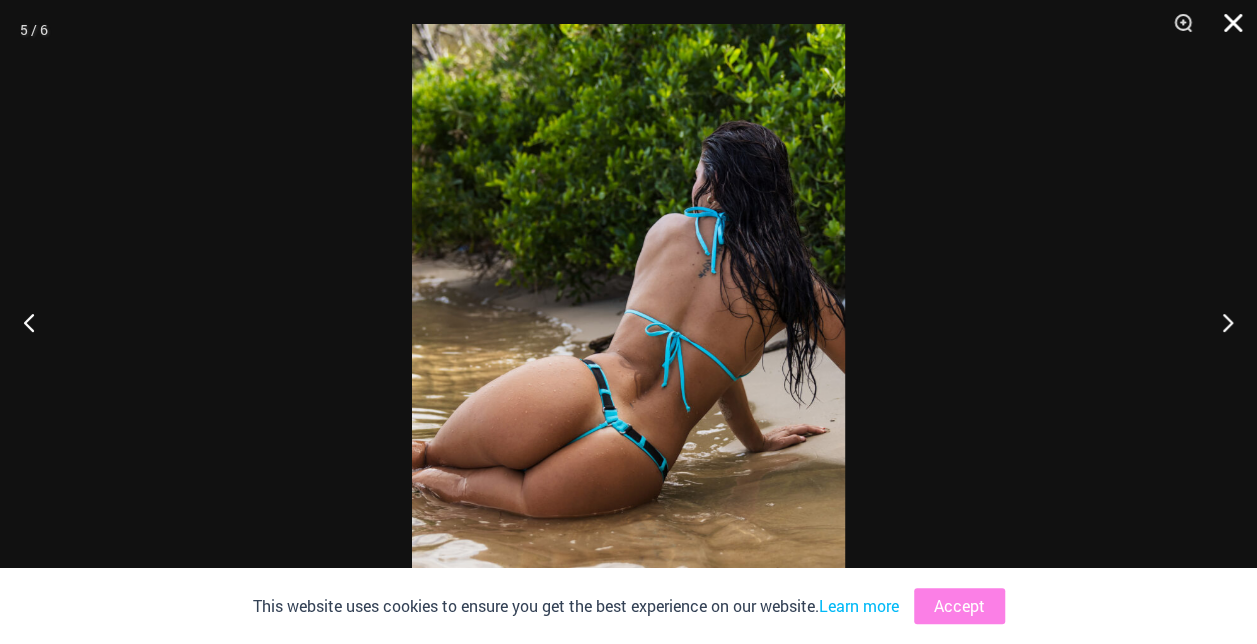 click at bounding box center [1226, 30] 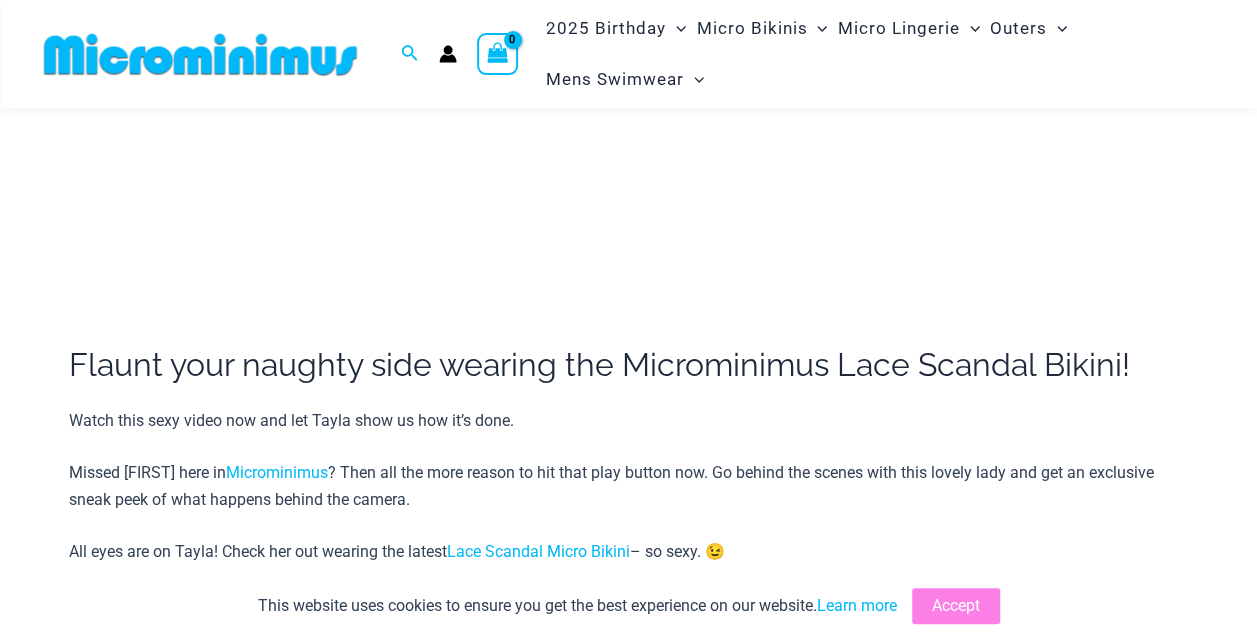 scroll, scrollTop: 0, scrollLeft: 0, axis: both 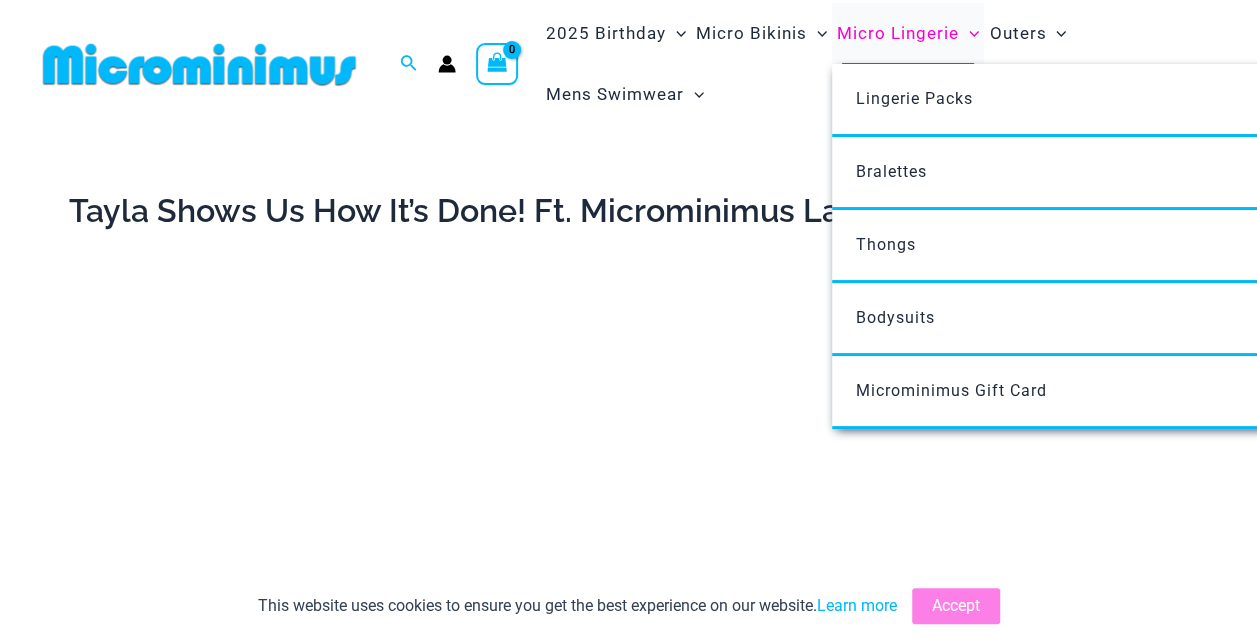 click on "Micro Lingerie" at bounding box center (898, 33) 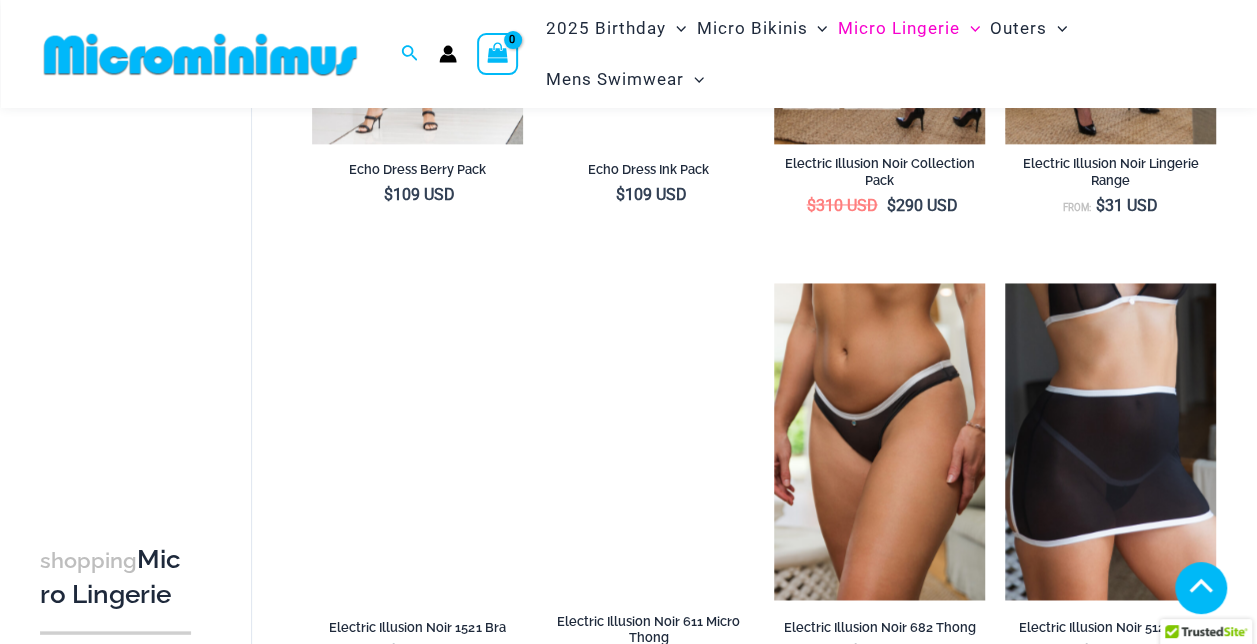 scroll, scrollTop: 1502, scrollLeft: 0, axis: vertical 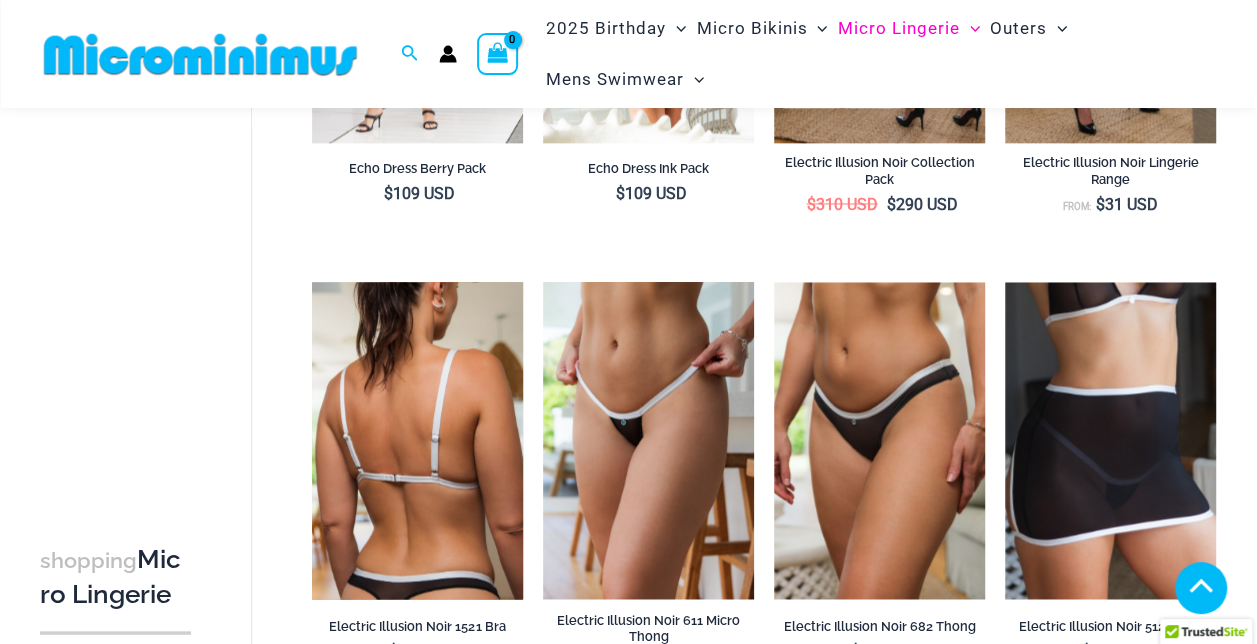 click at bounding box center (417, 440) 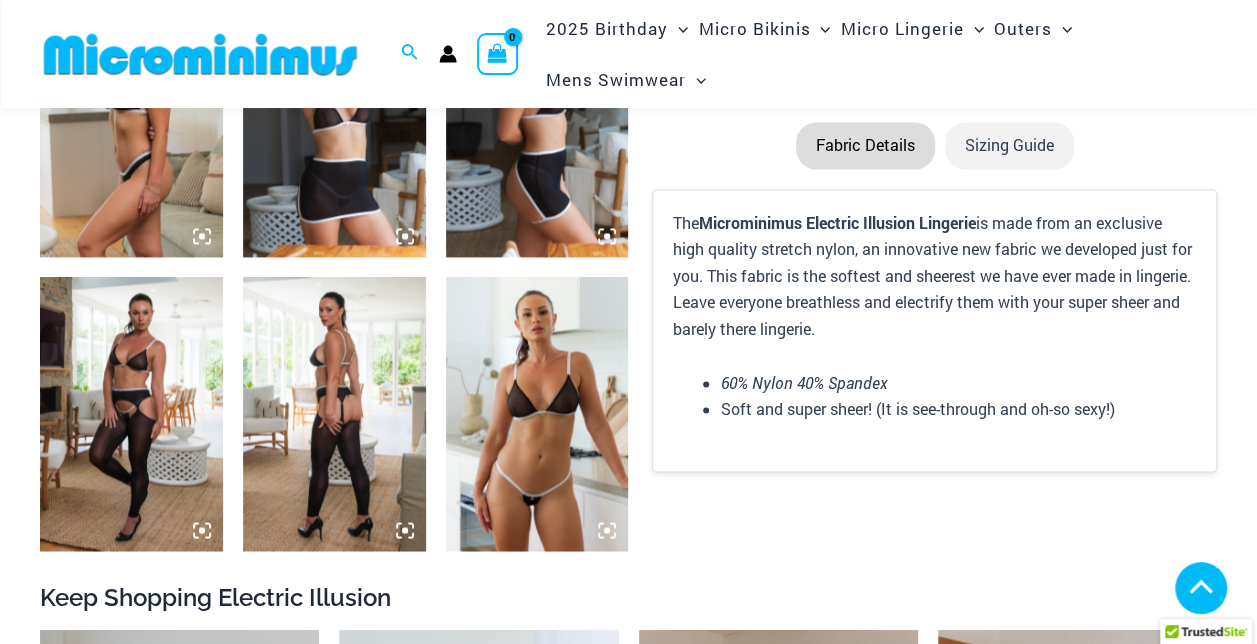 scroll, scrollTop: 1383, scrollLeft: 0, axis: vertical 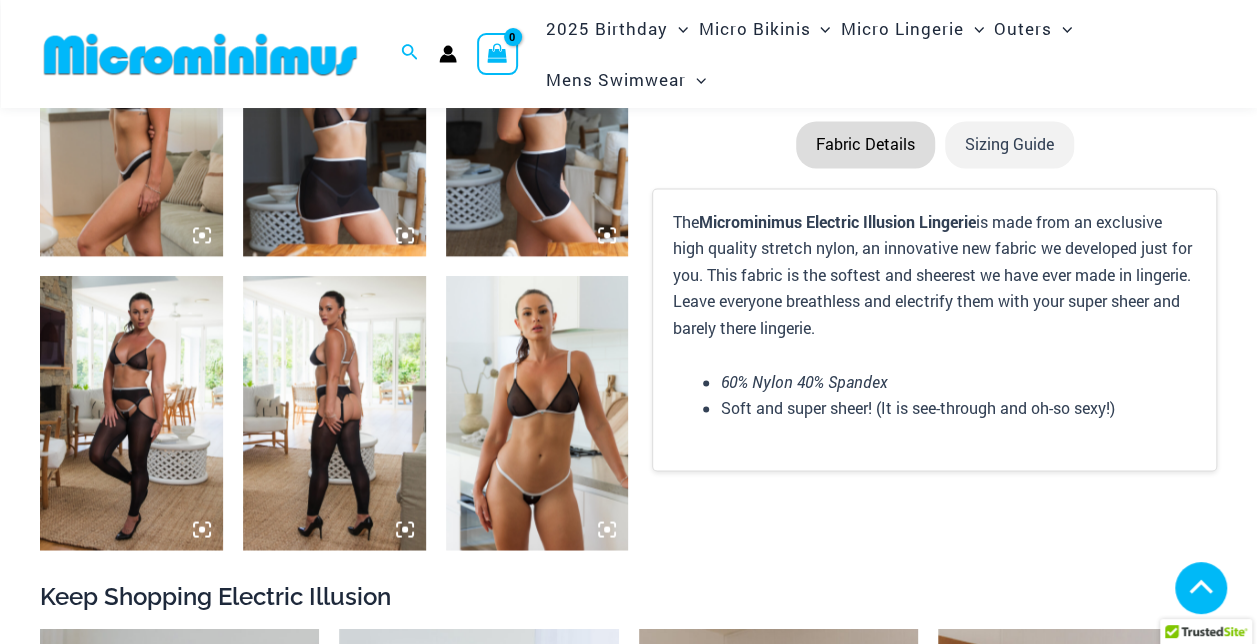 click at bounding box center [537, 413] 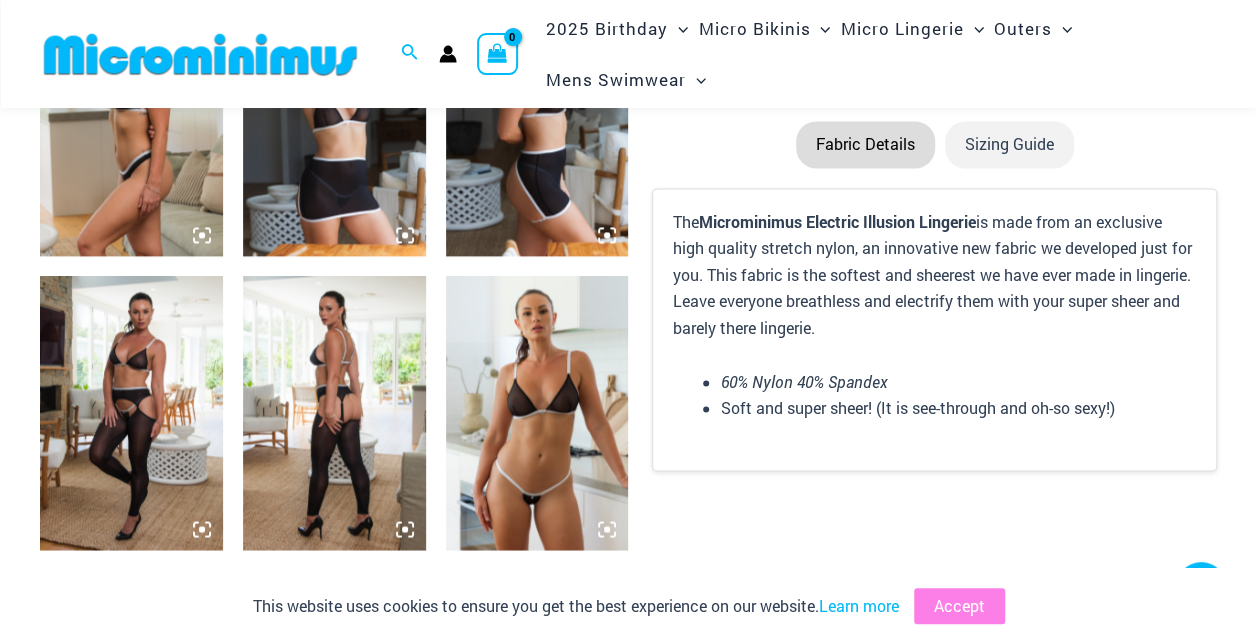 click 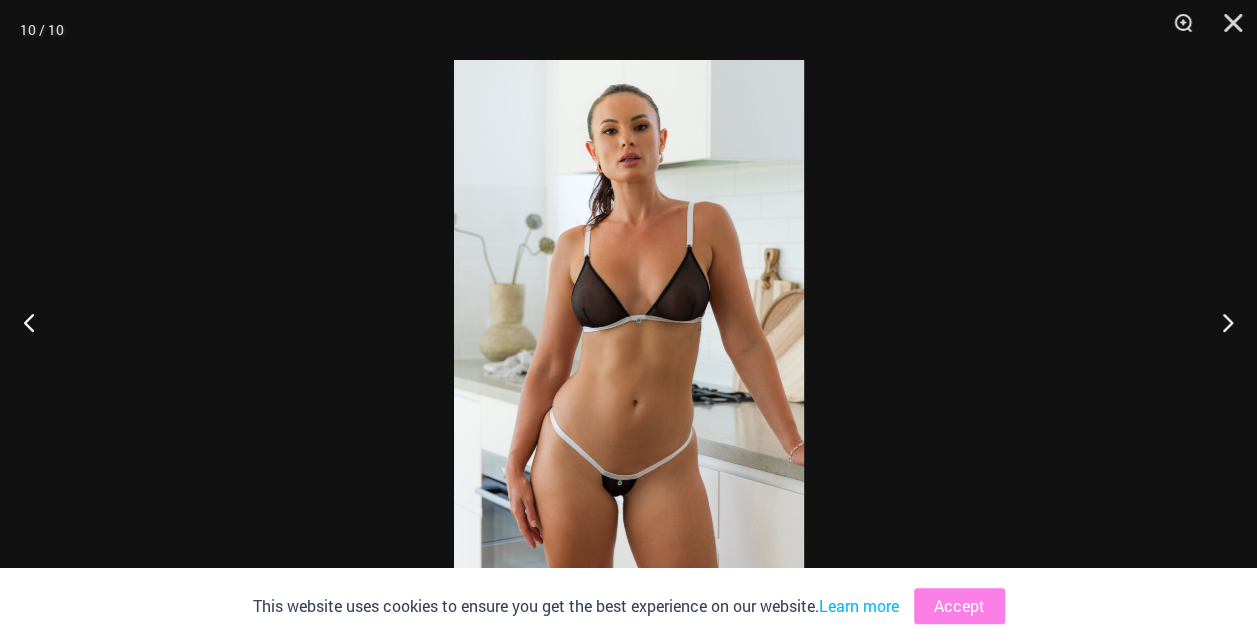 click at bounding box center [629, 322] 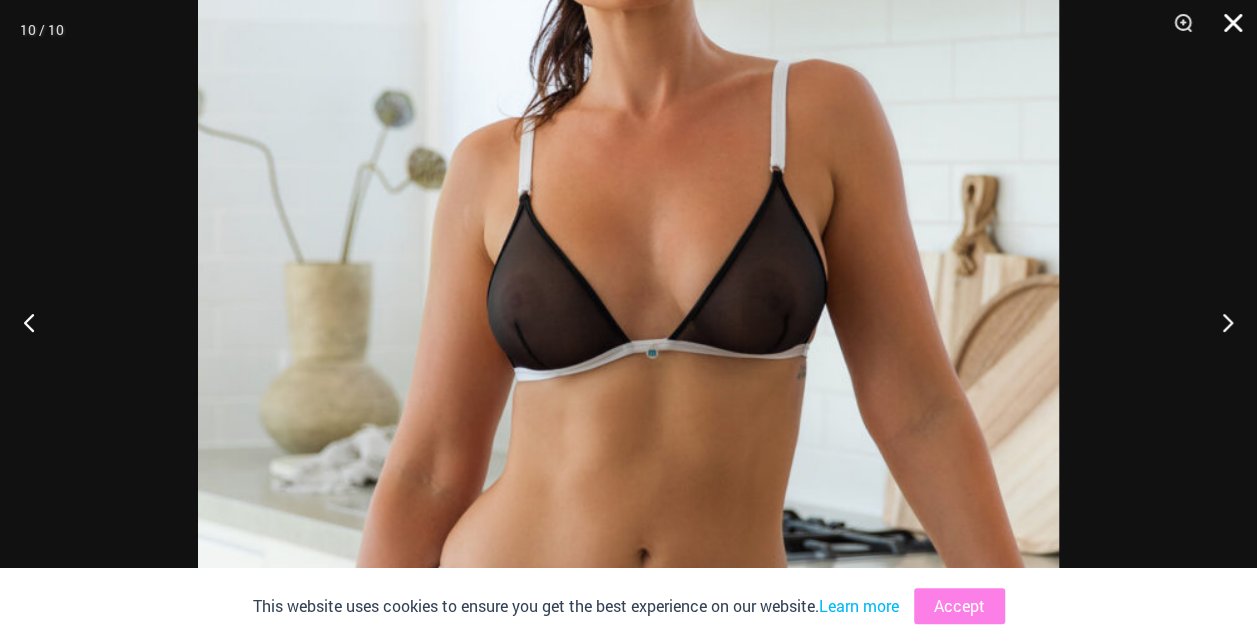 click at bounding box center (1226, 30) 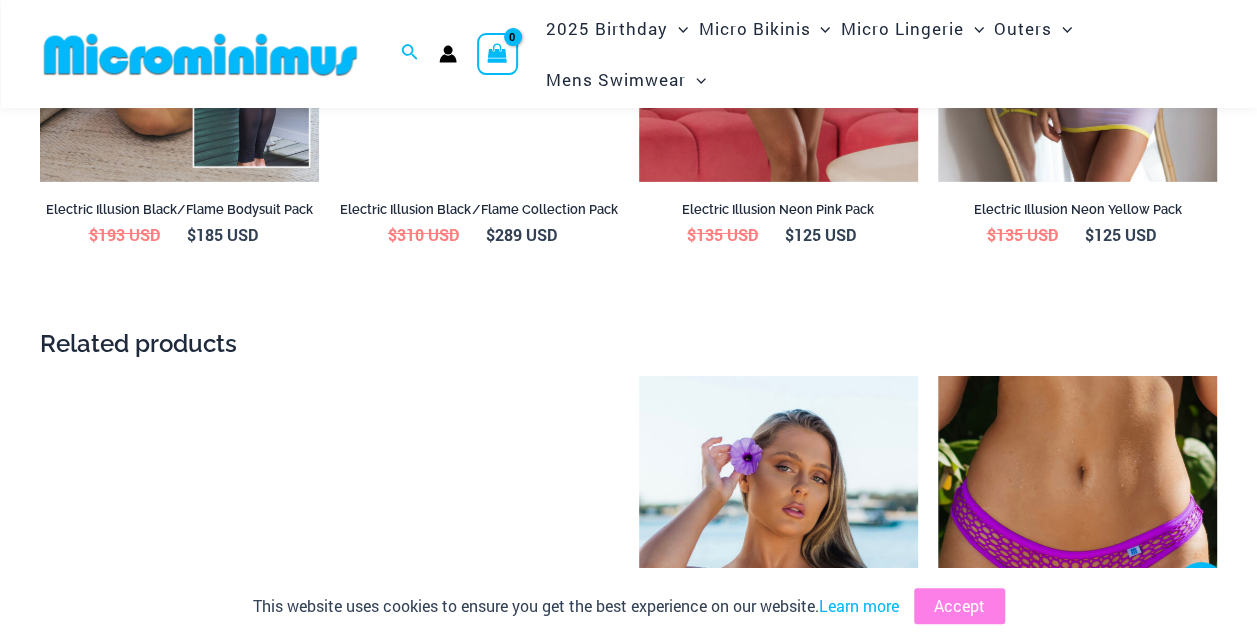 scroll, scrollTop: 3671, scrollLeft: 0, axis: vertical 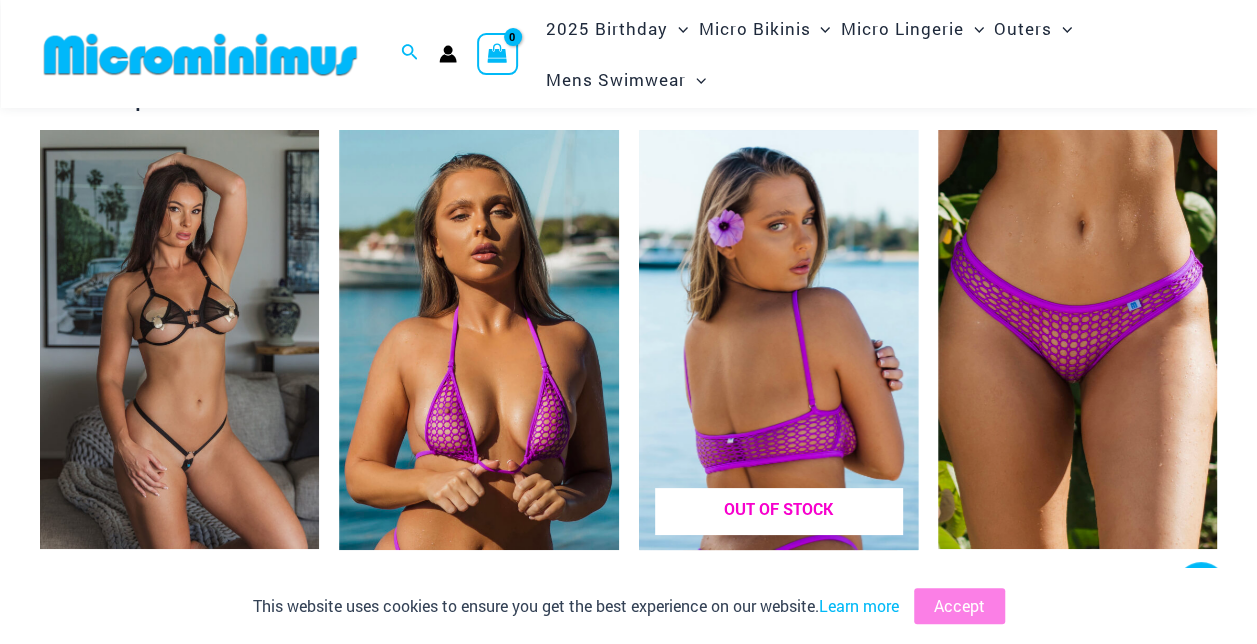 click at bounding box center [778, 339] 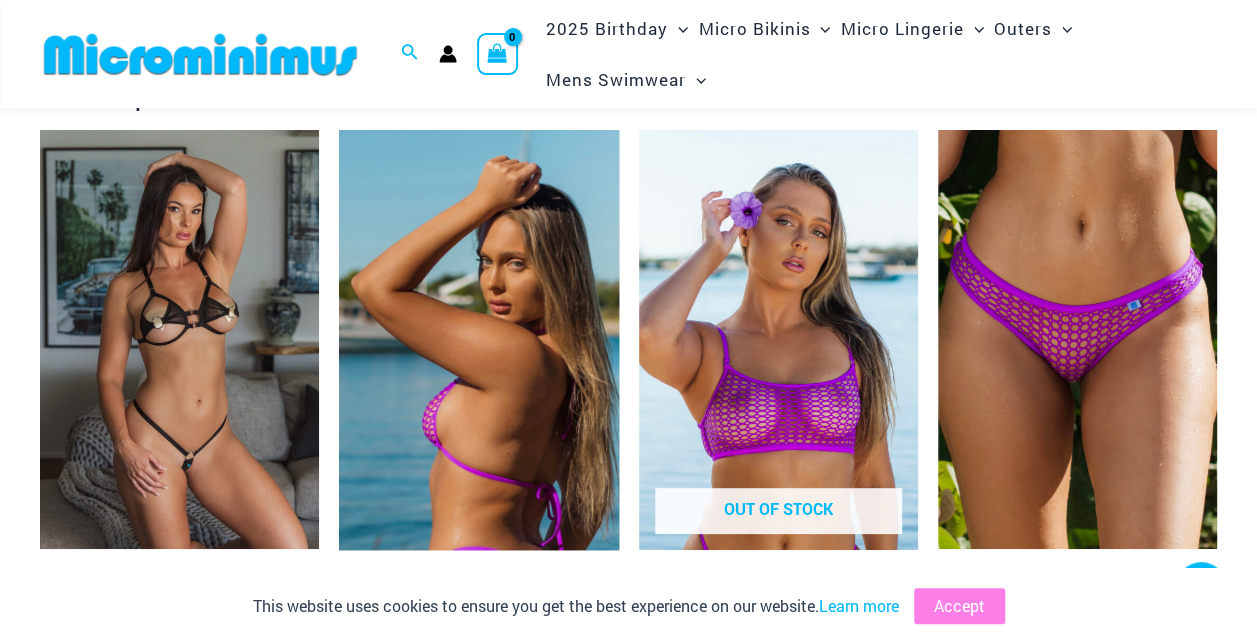 click at bounding box center [478, 339] 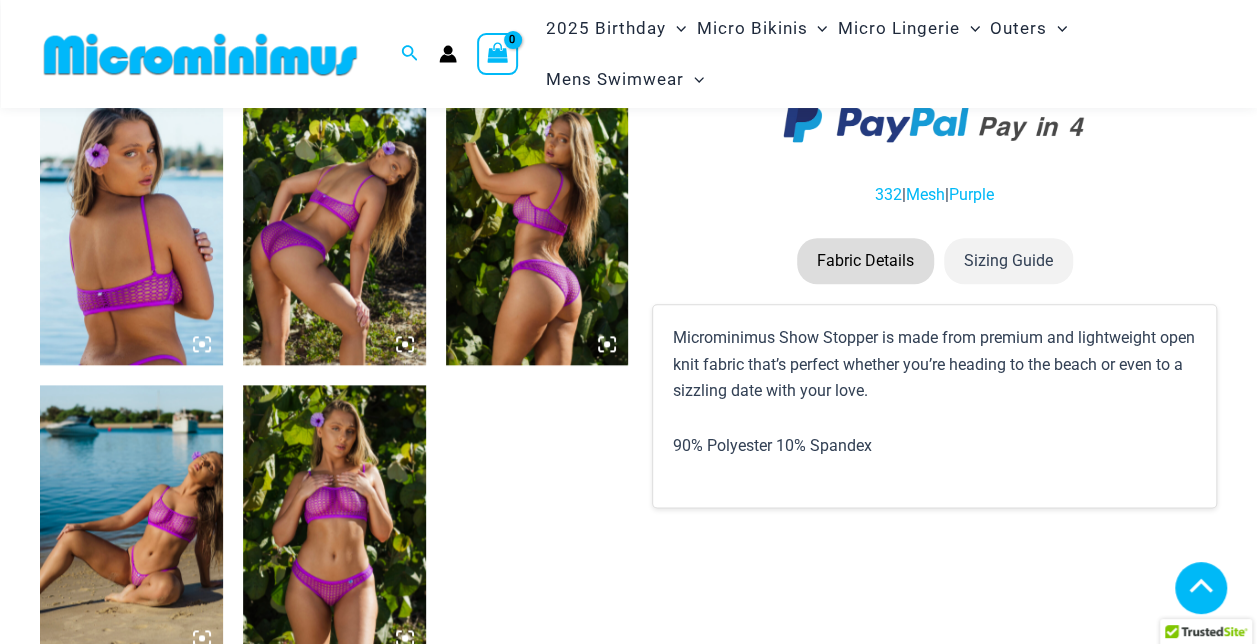 scroll, scrollTop: 1136, scrollLeft: 0, axis: vertical 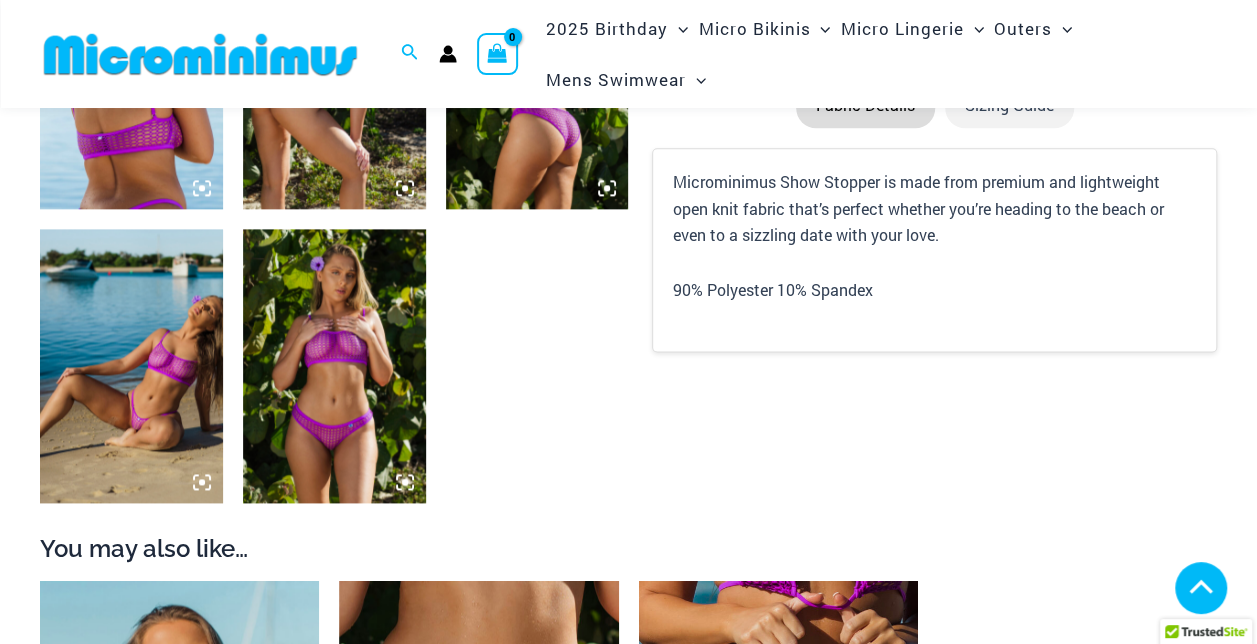 click at bounding box center (131, 366) 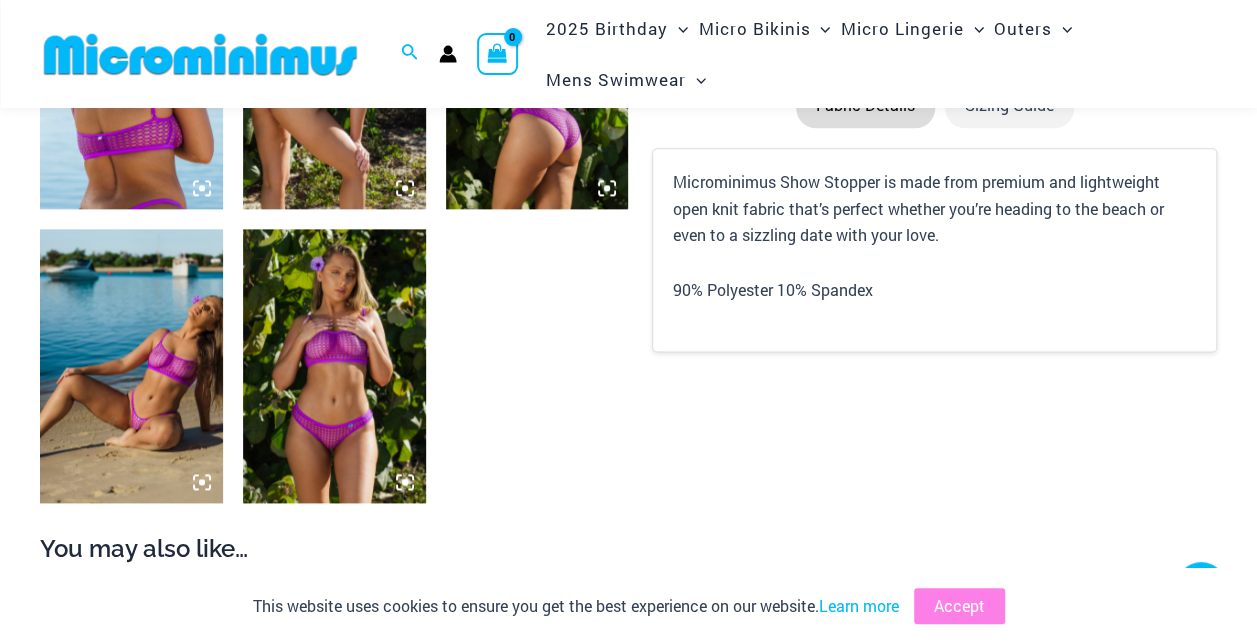 click 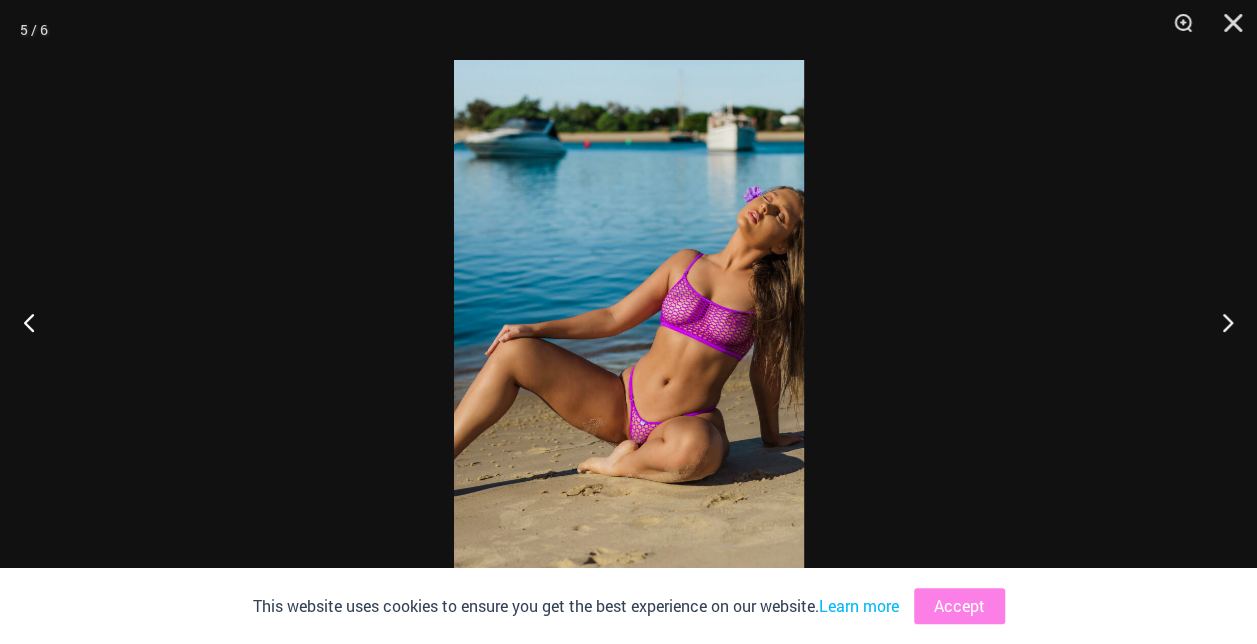 click at bounding box center (629, 322) 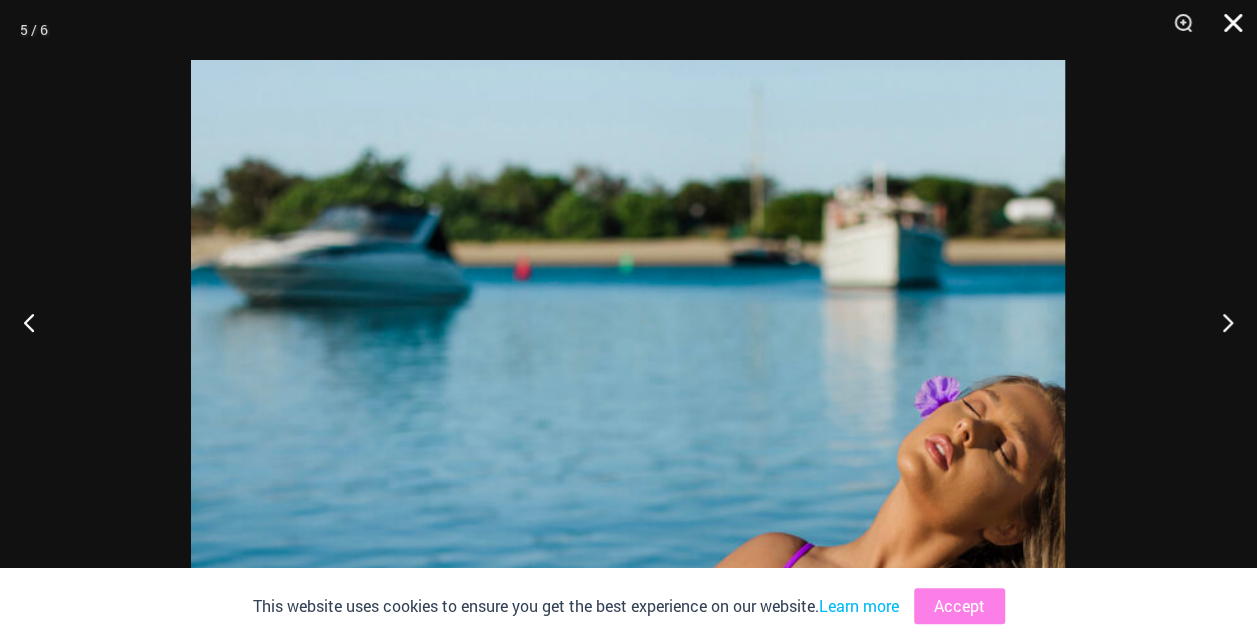 click at bounding box center (1226, 30) 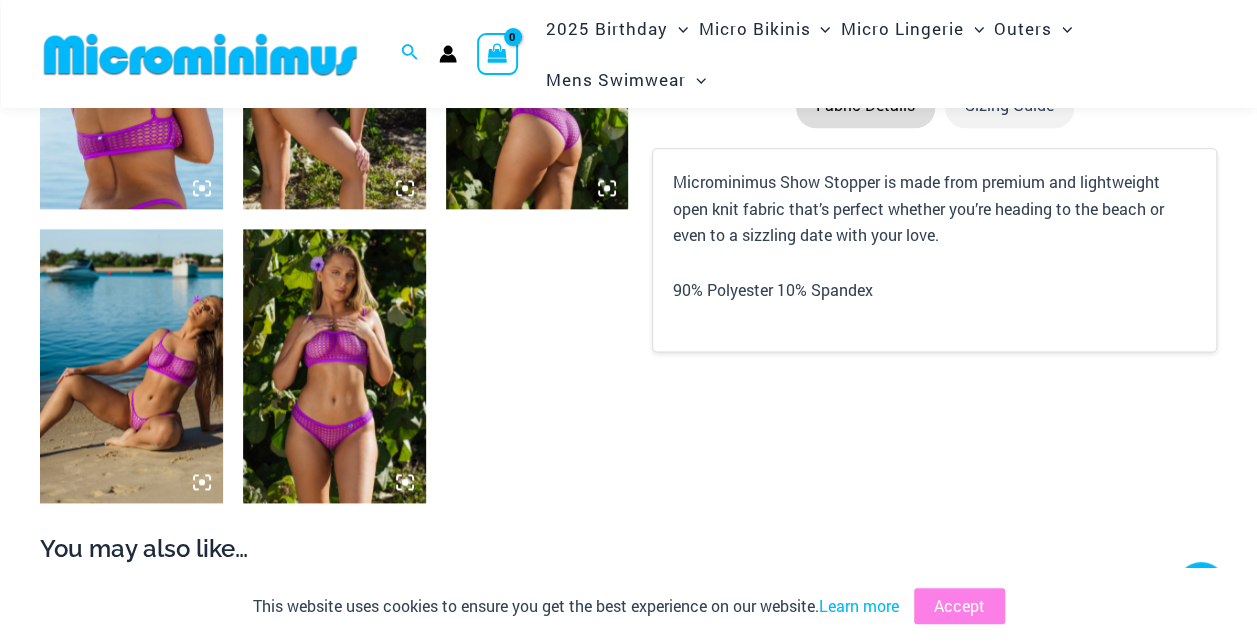 click at bounding box center (334, 366) 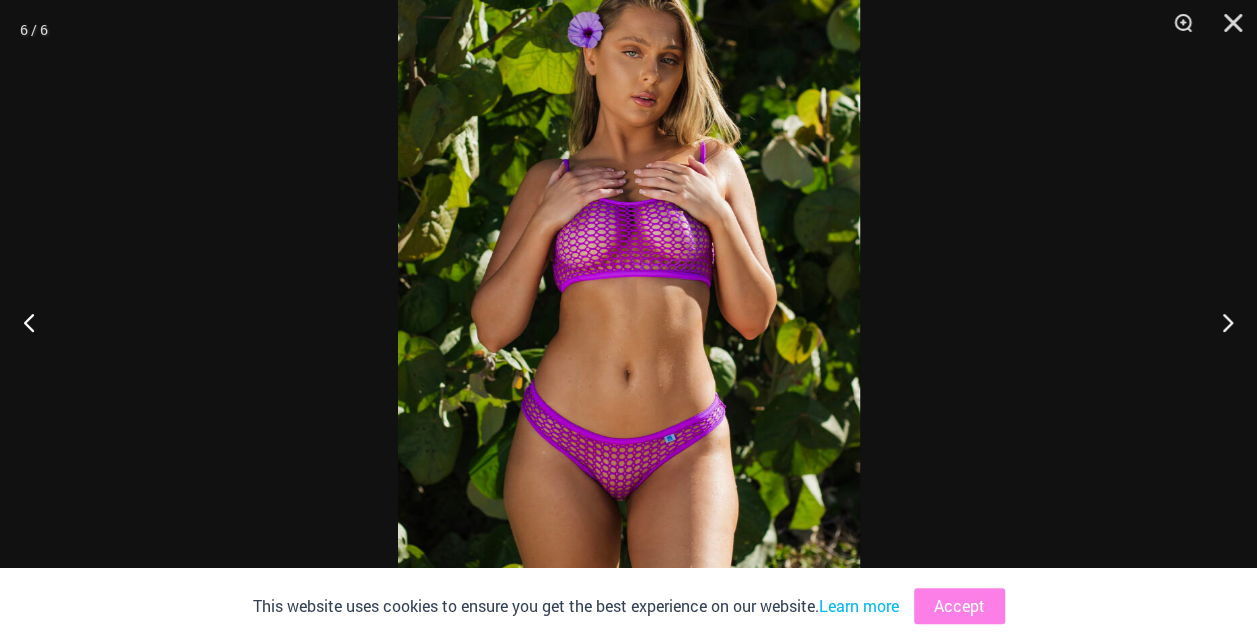 click at bounding box center (629, 289) 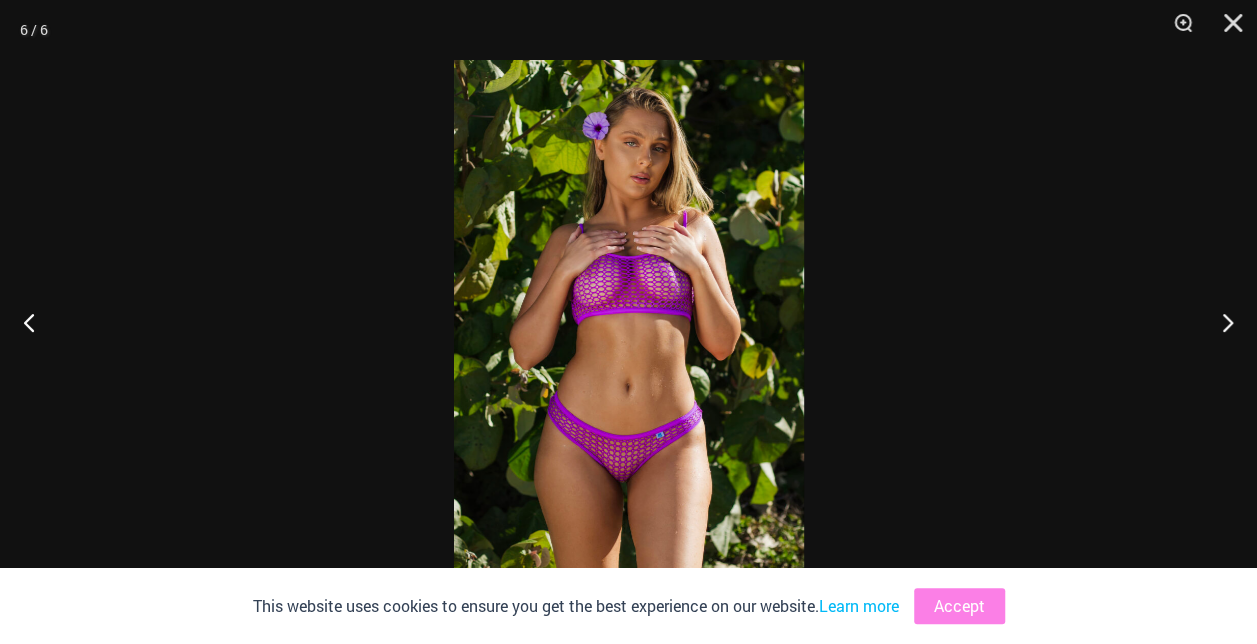 click at bounding box center [629, 322] 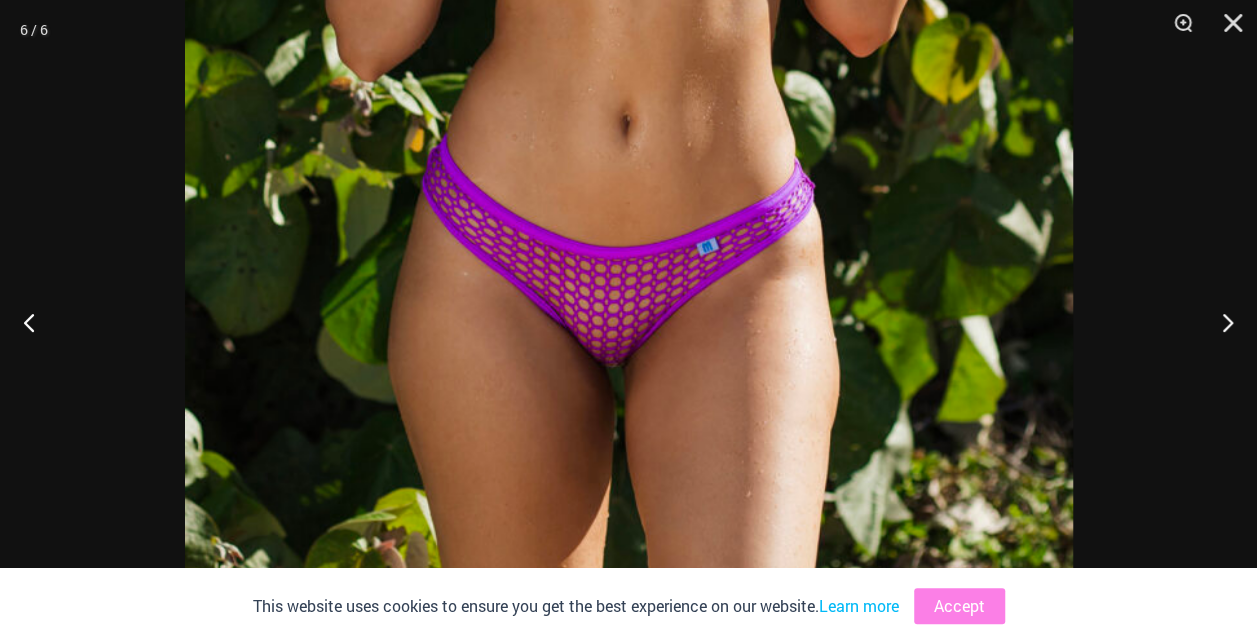 click at bounding box center [628, 322] 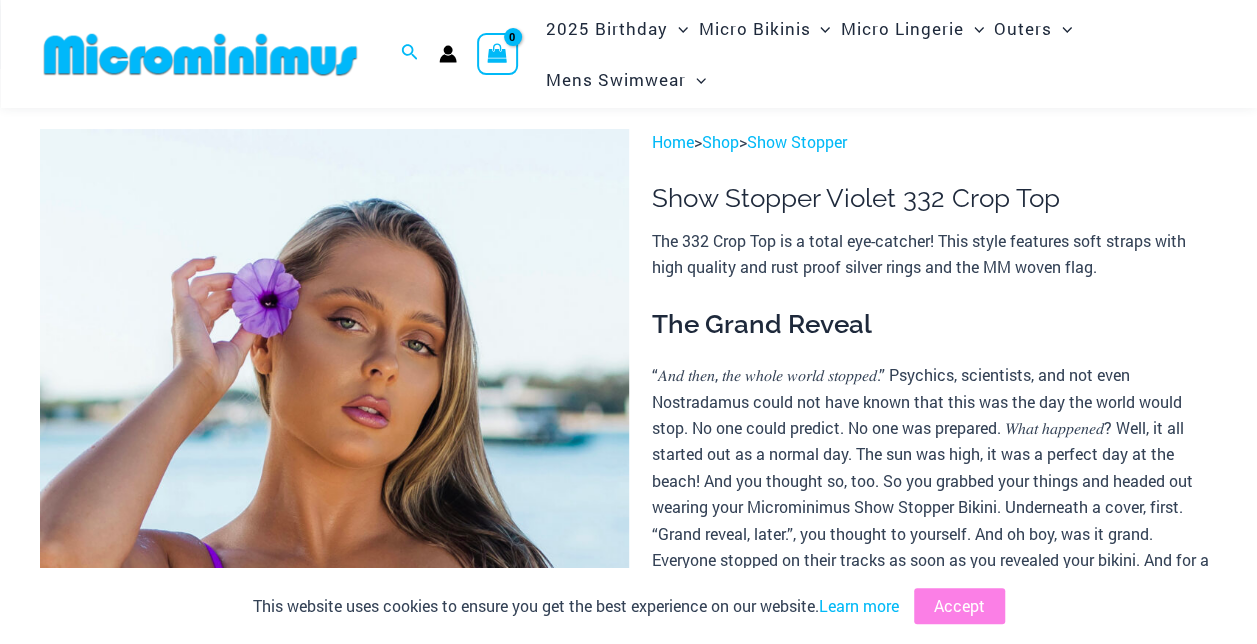 scroll, scrollTop: 36, scrollLeft: 0, axis: vertical 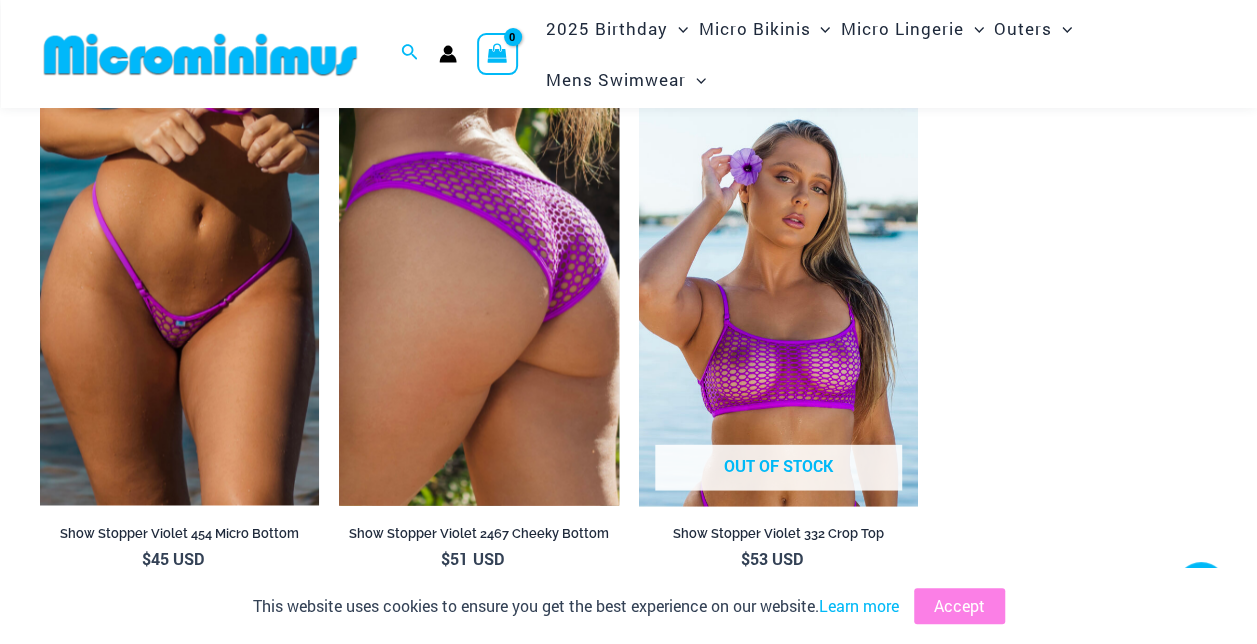 click at bounding box center (478, 295) 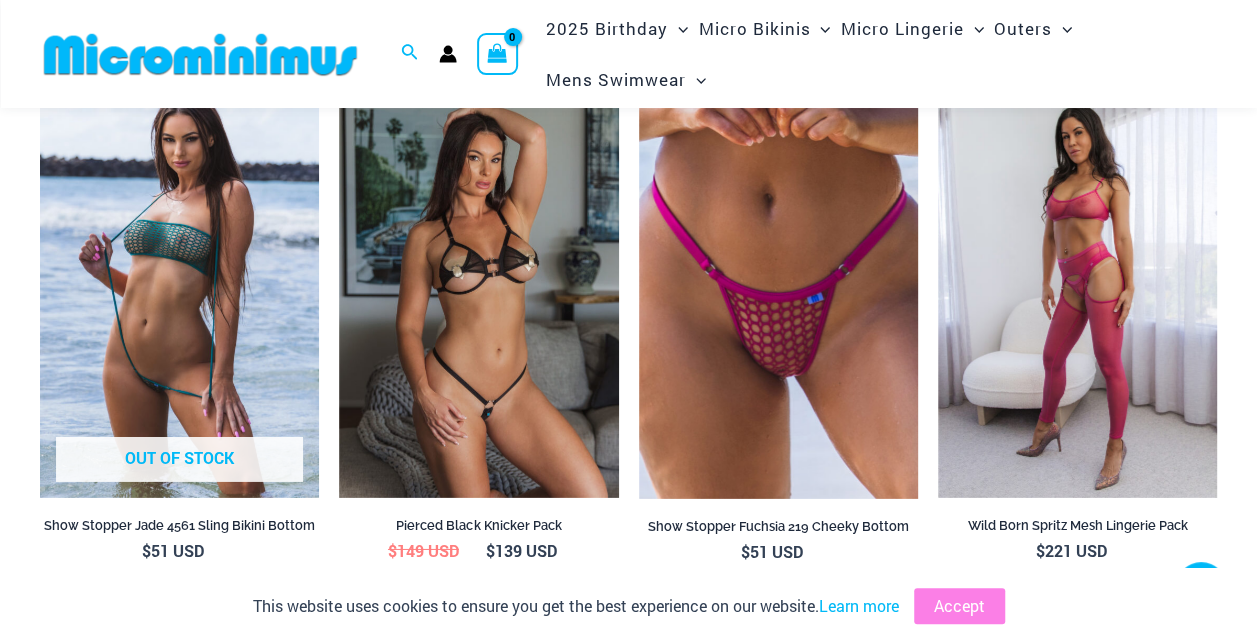 scroll, scrollTop: 3010, scrollLeft: 0, axis: vertical 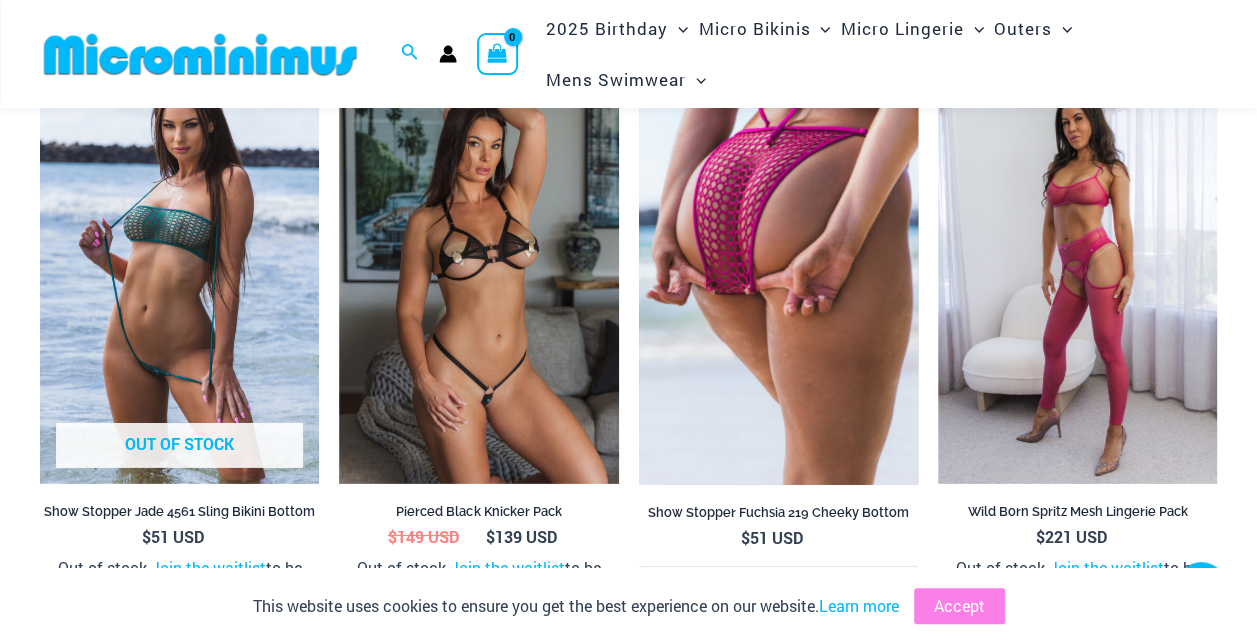 click at bounding box center [778, 275] 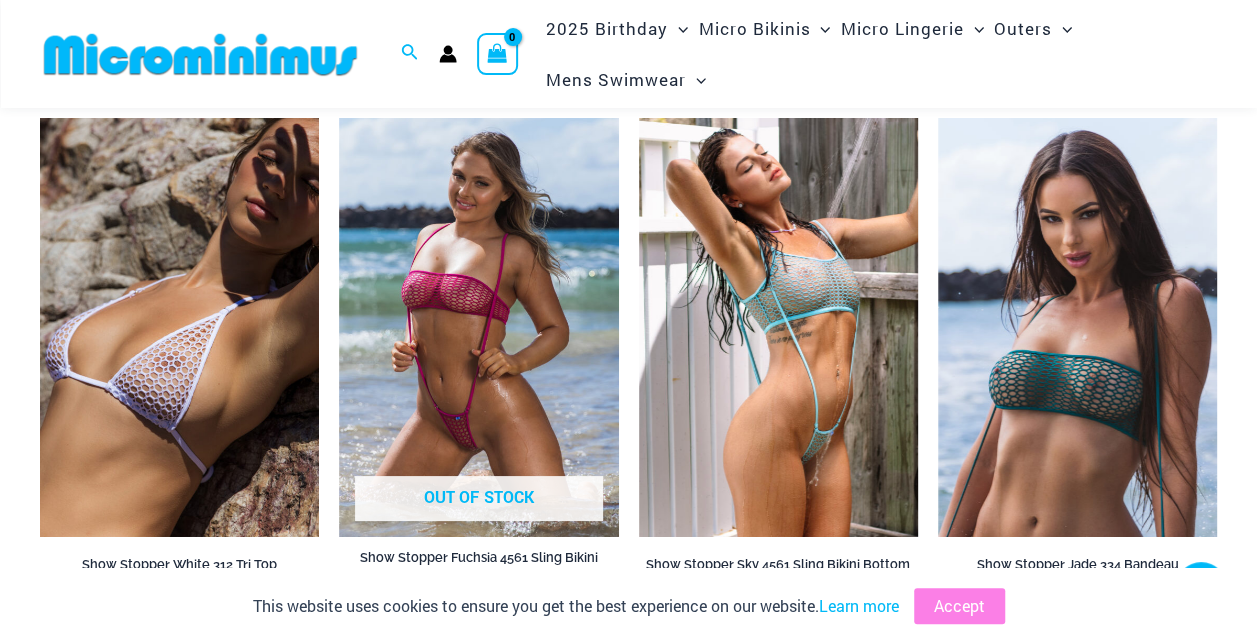 scroll, scrollTop: 3624, scrollLeft: 0, axis: vertical 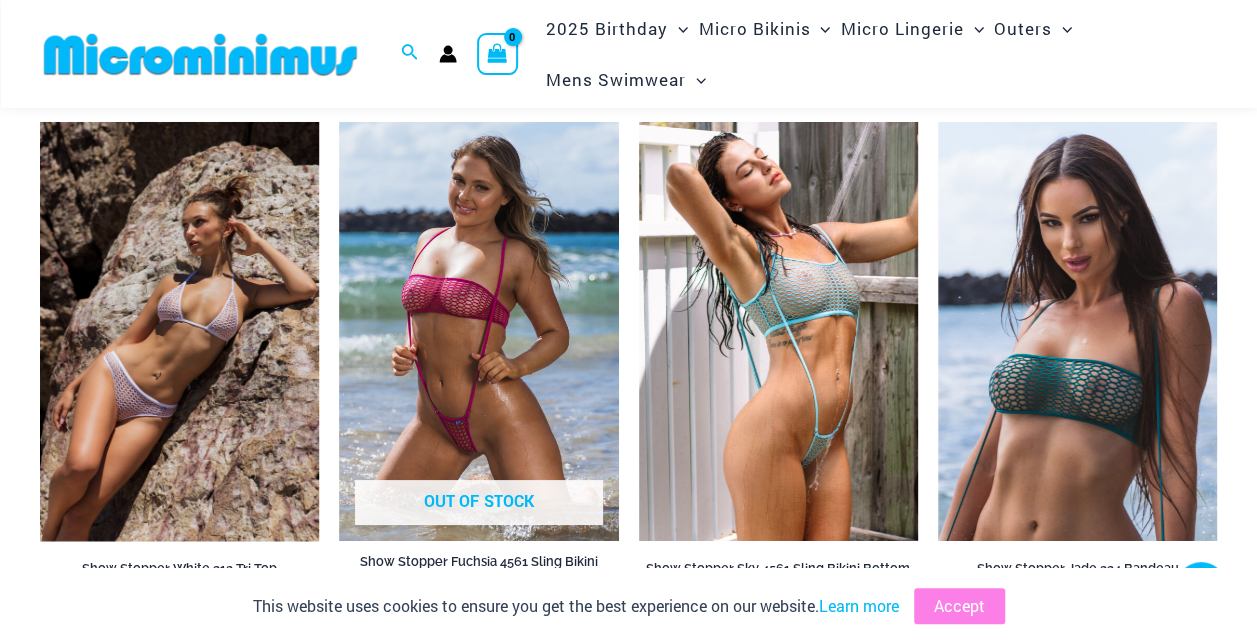 click at bounding box center (179, 331) 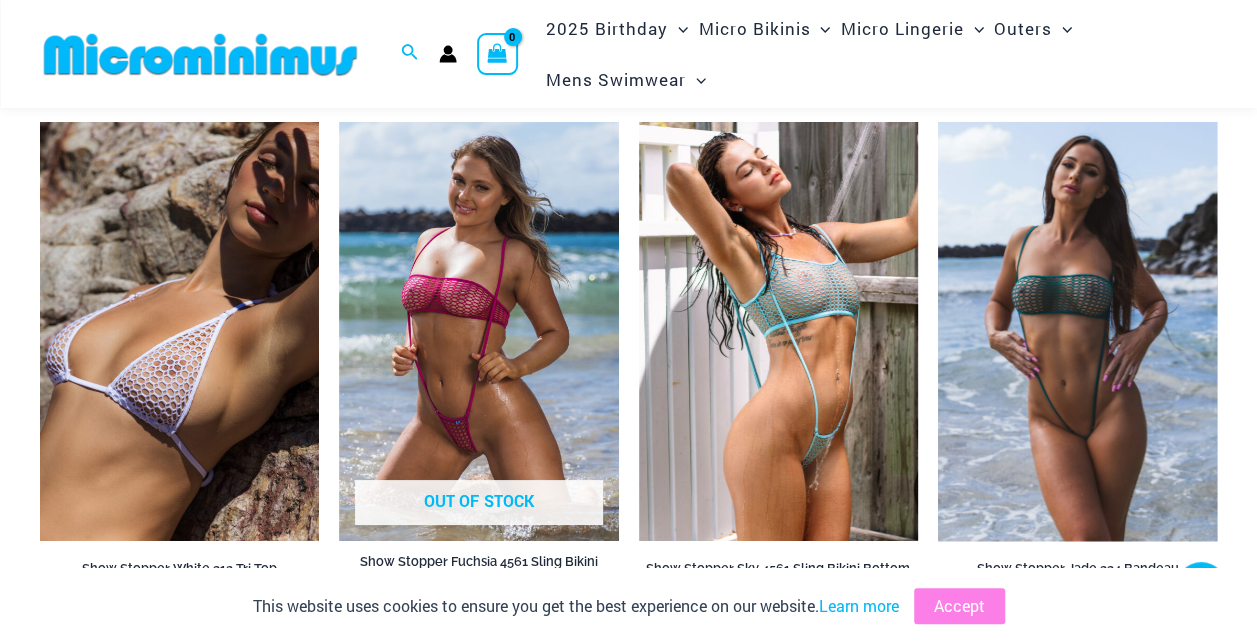 click at bounding box center [1077, 331] 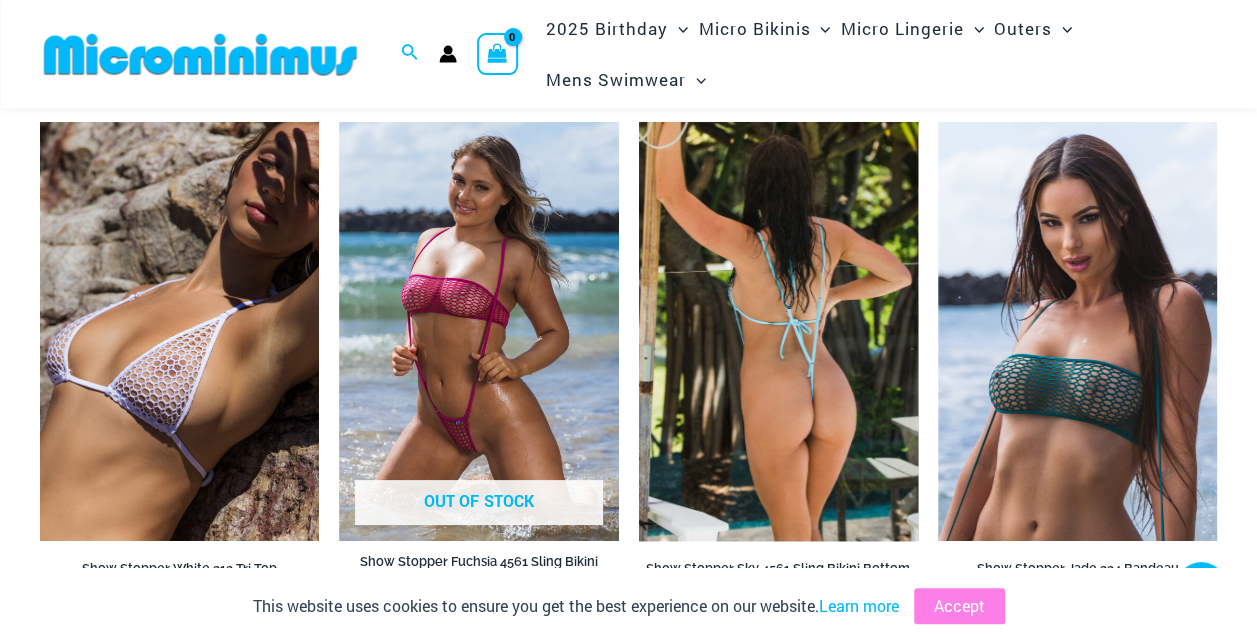 click at bounding box center (778, 331) 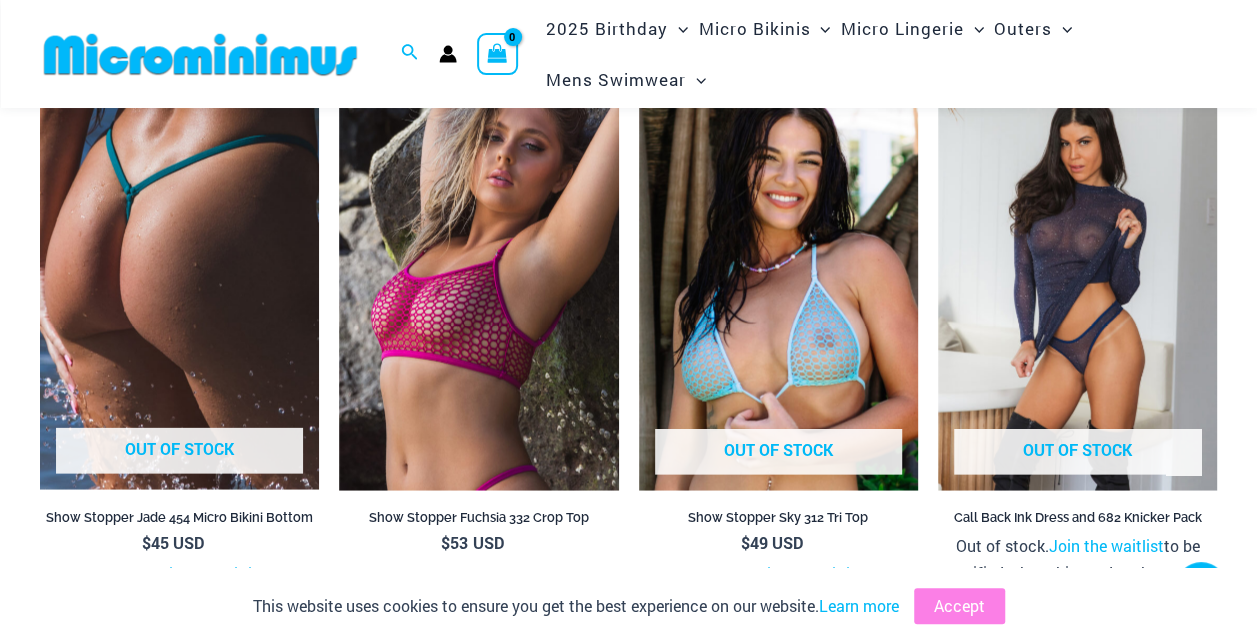 scroll, scrollTop: 5633, scrollLeft: 0, axis: vertical 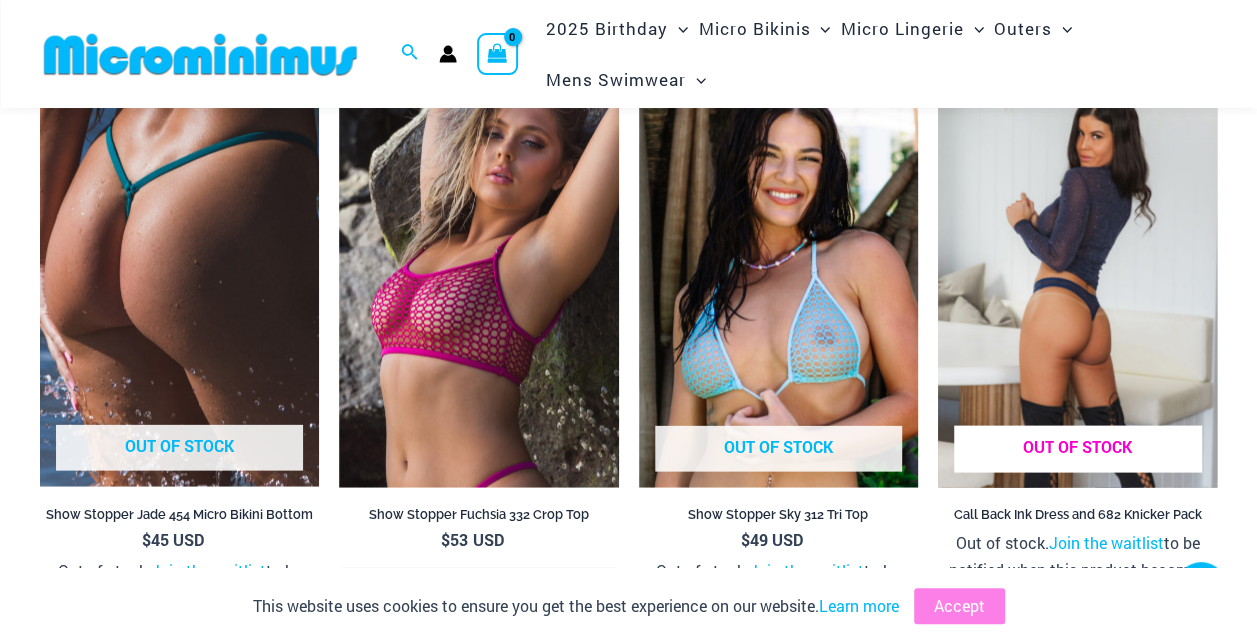 click at bounding box center (1077, 277) 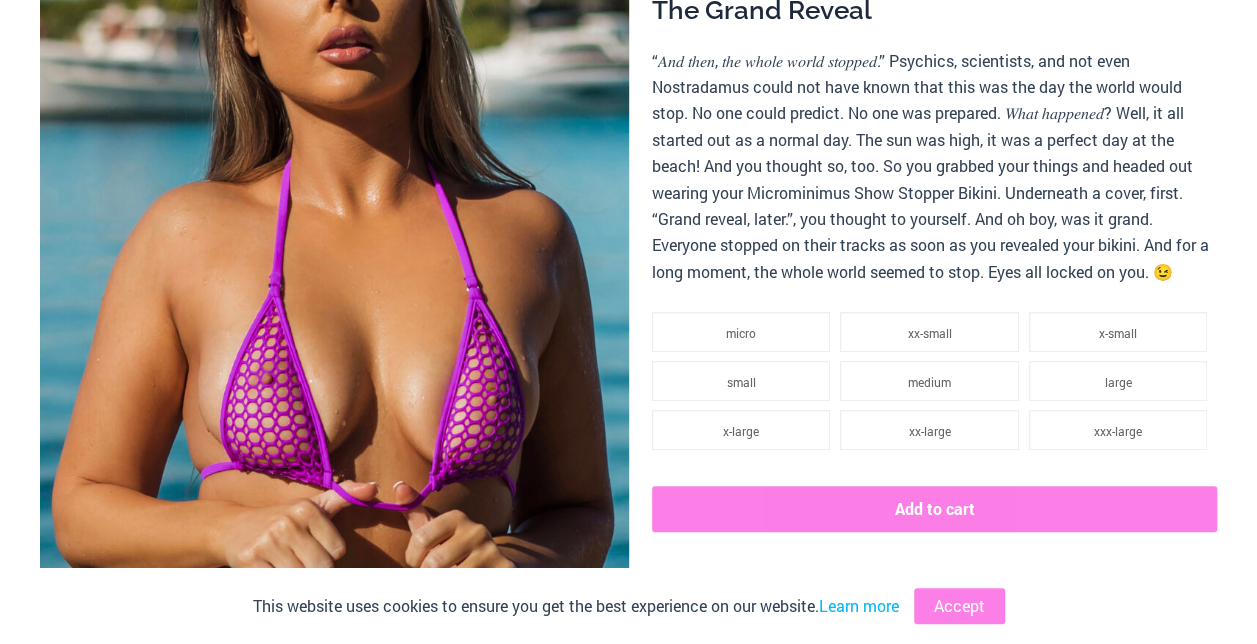 scroll, scrollTop: 0, scrollLeft: 0, axis: both 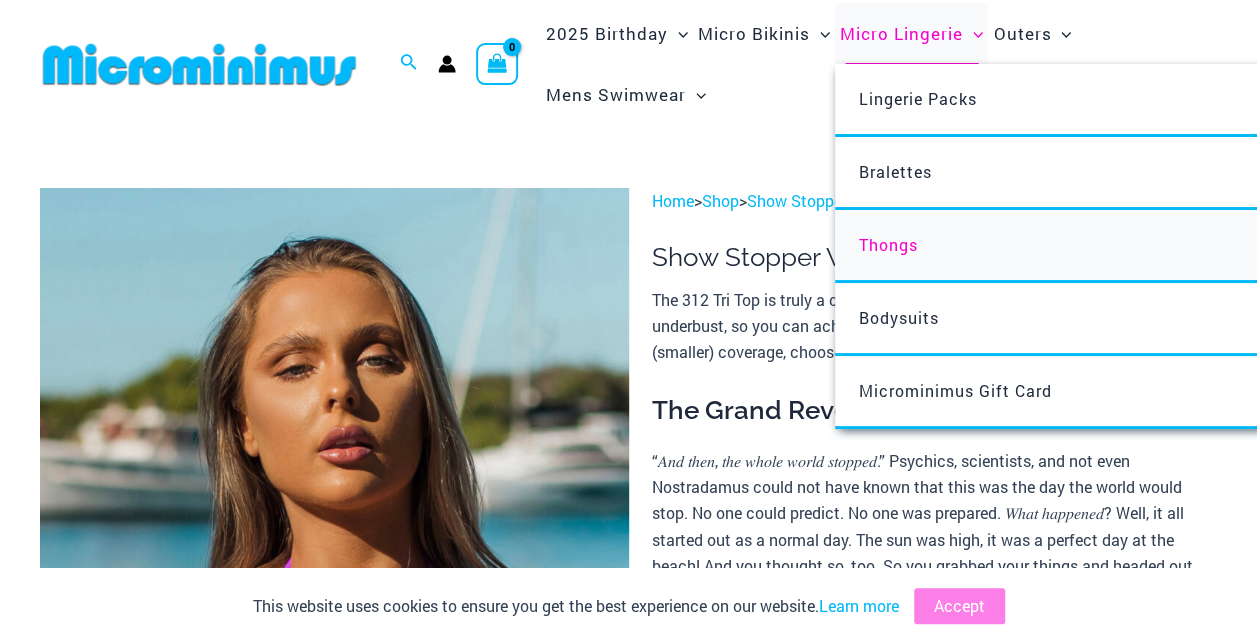 click on "Thongs" at bounding box center (1132, 246) 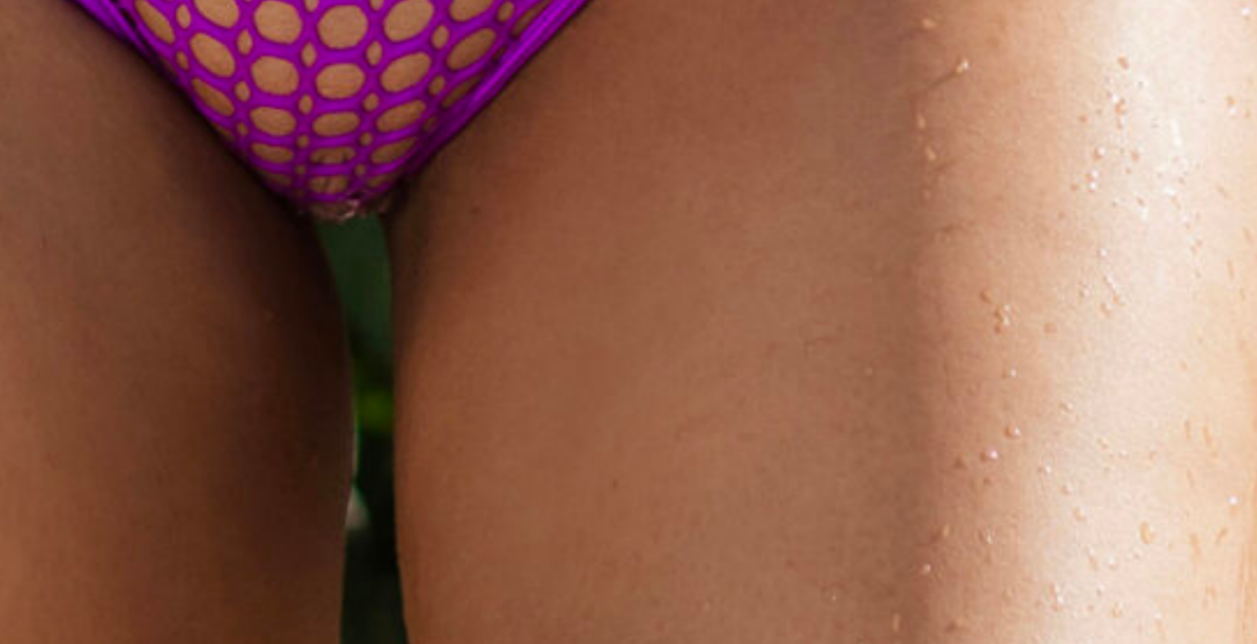 scroll, scrollTop: 329, scrollLeft: 0, axis: vertical 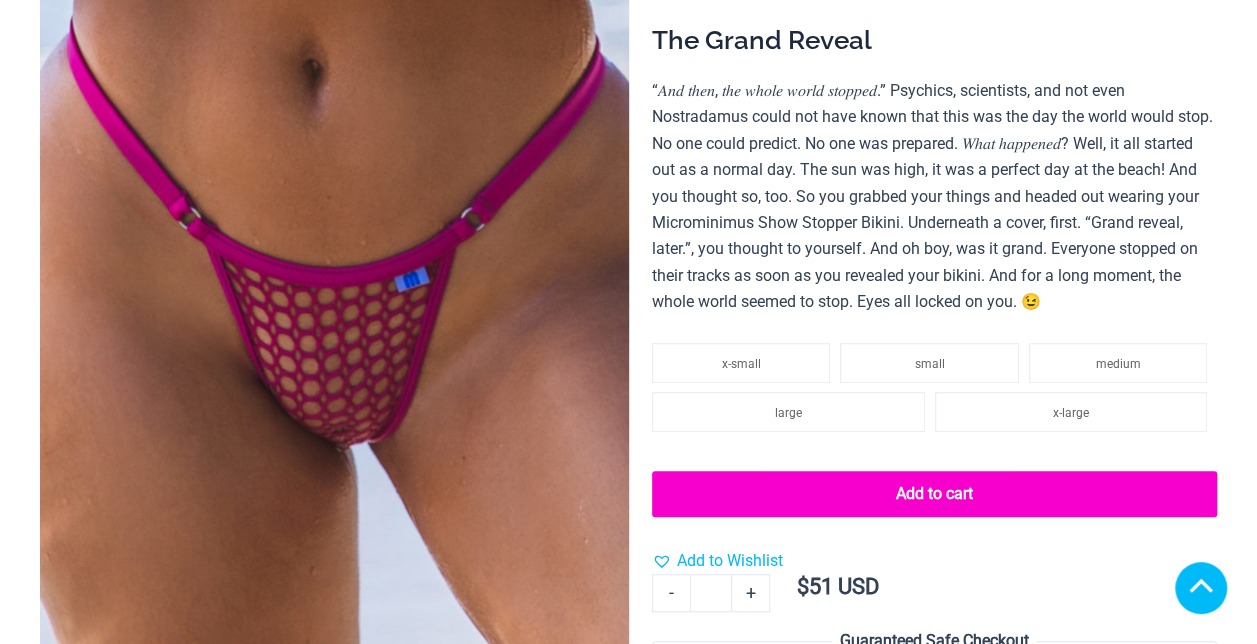 click at bounding box center [334, 259] 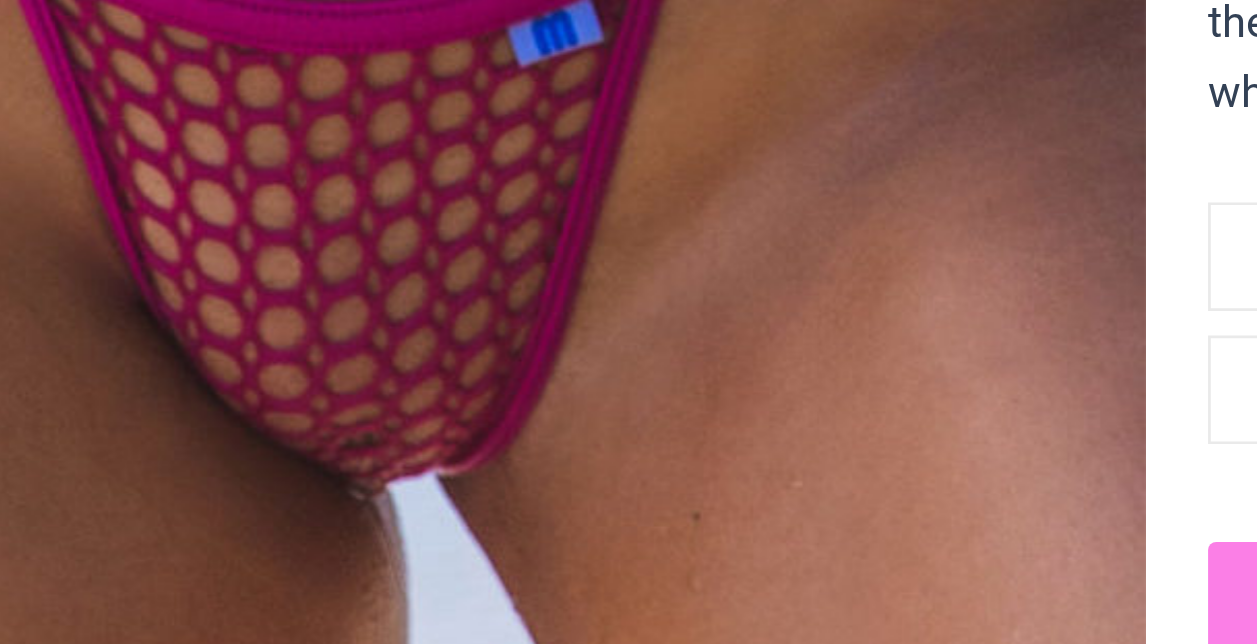 scroll, scrollTop: 396, scrollLeft: 0, axis: vertical 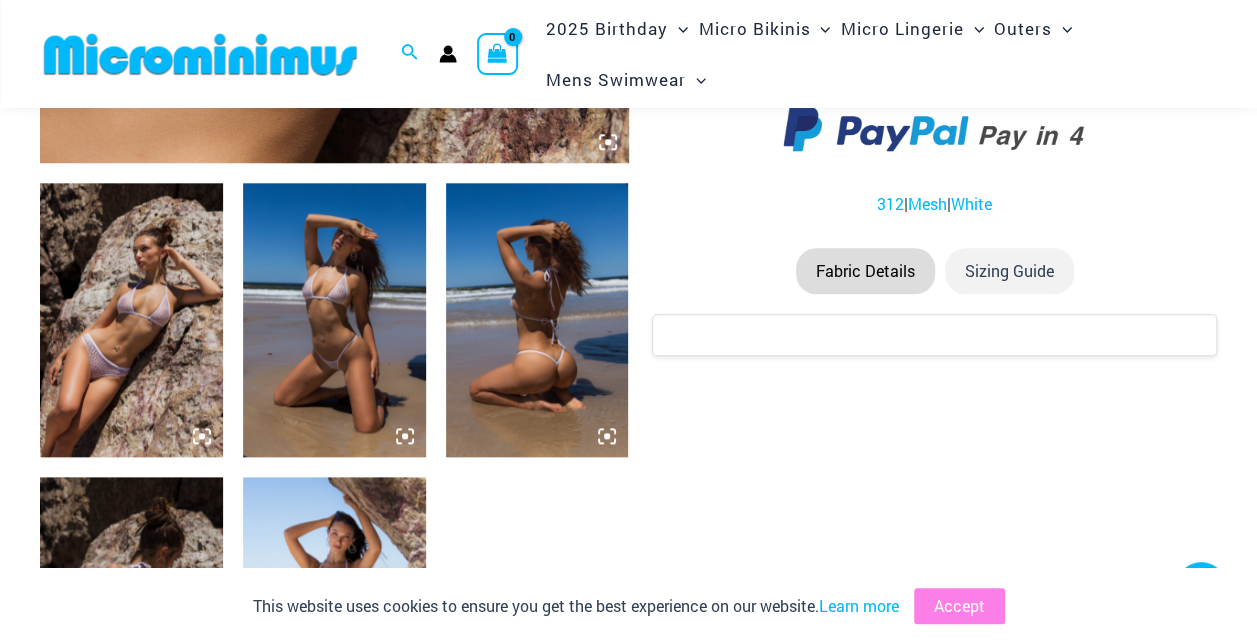 click at bounding box center (334, 320) 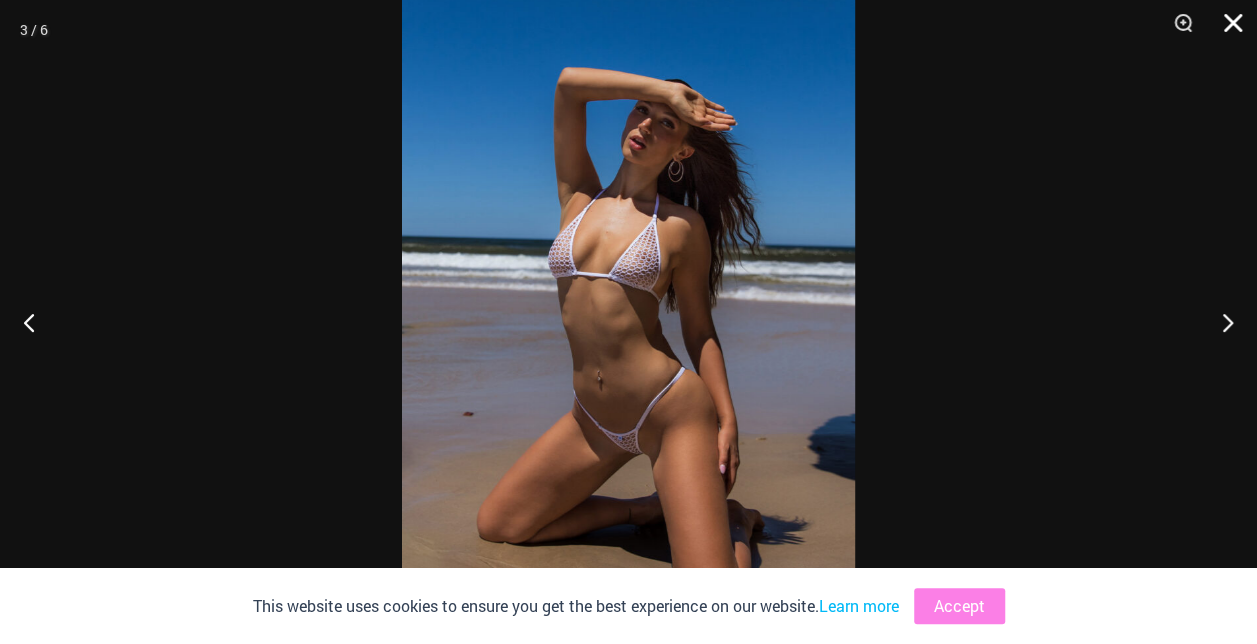 click at bounding box center (1226, 30) 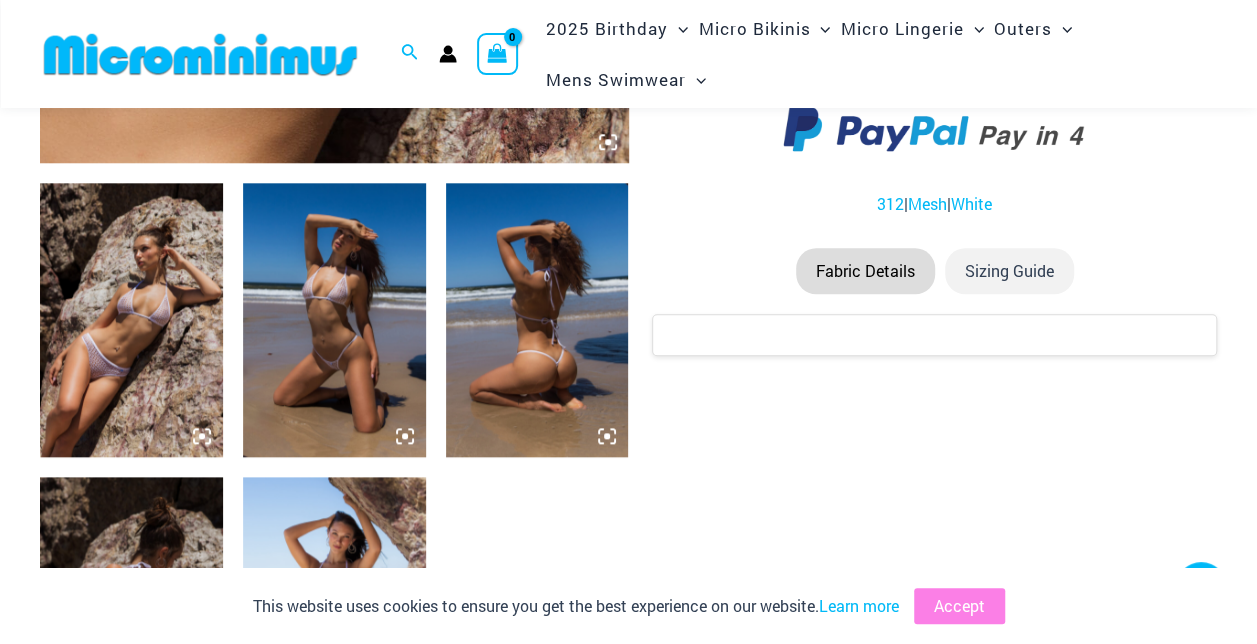 click at bounding box center (131, 320) 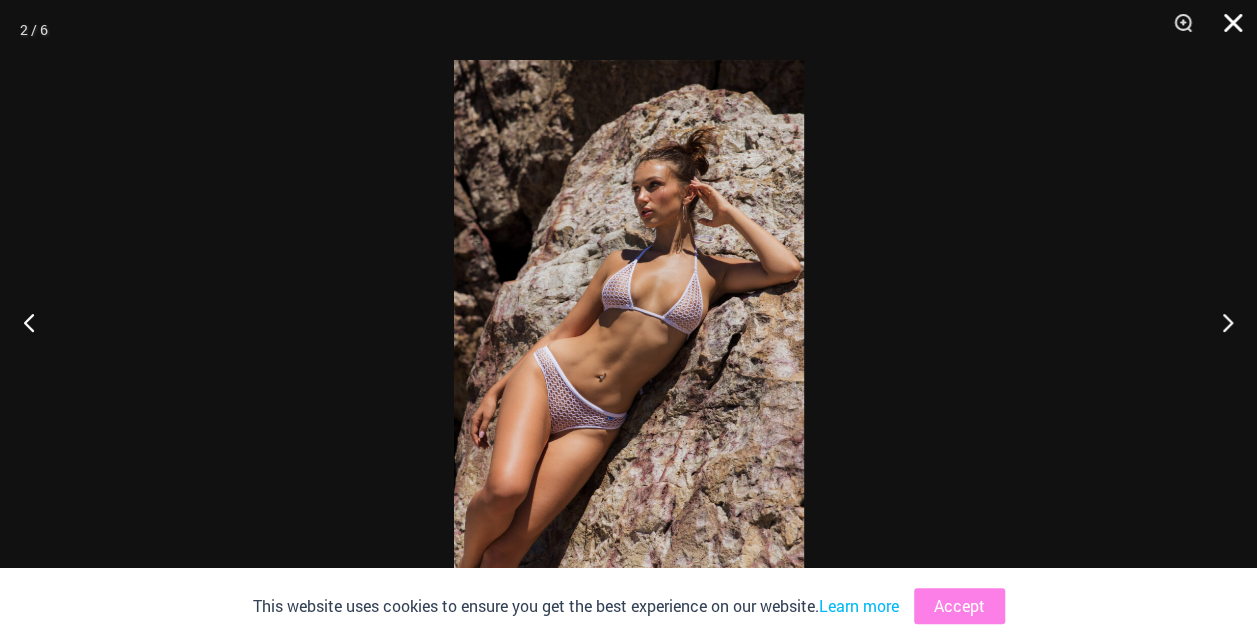 click at bounding box center [1226, 30] 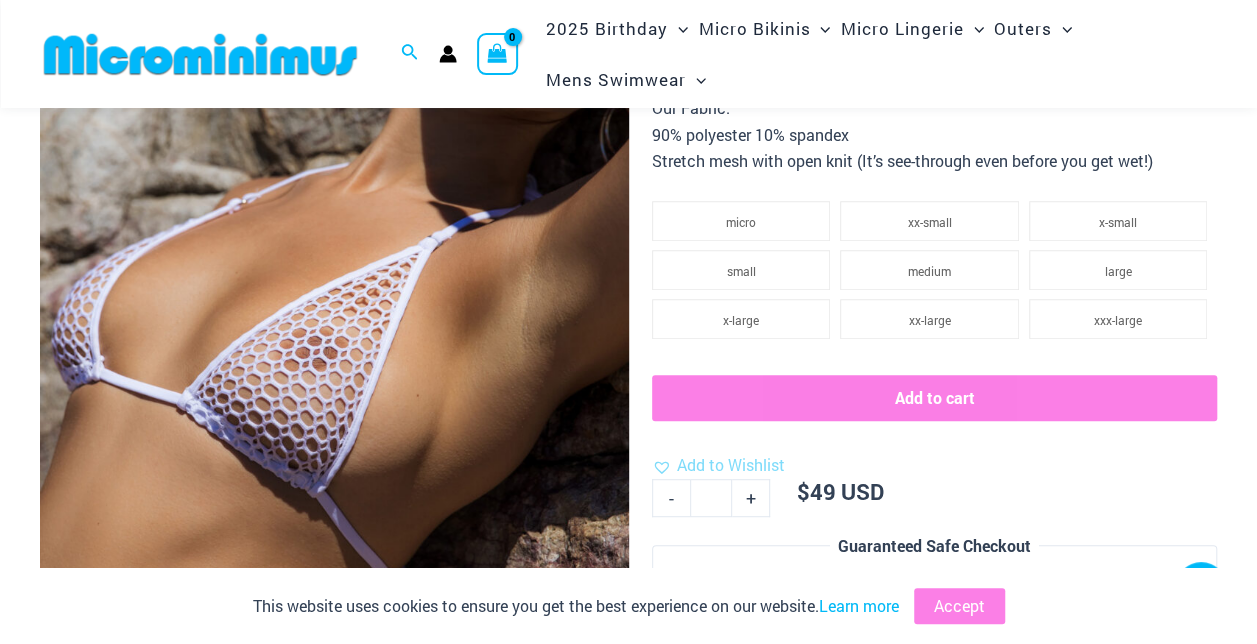 scroll, scrollTop: 380, scrollLeft: 0, axis: vertical 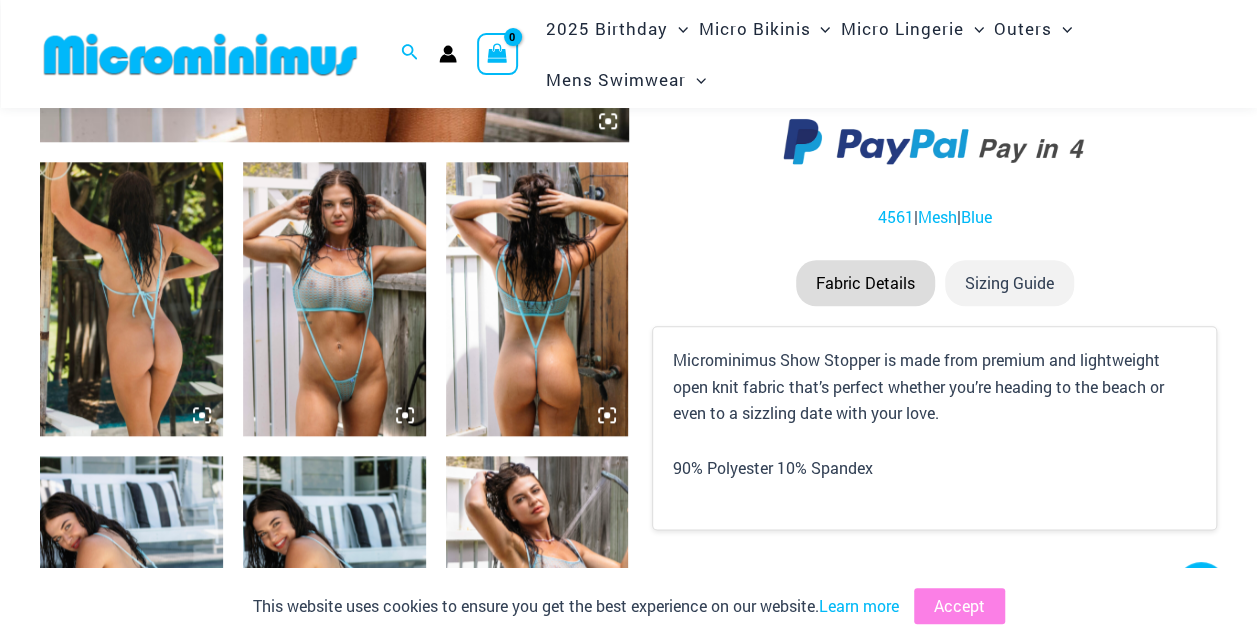 click at bounding box center [334, 299] 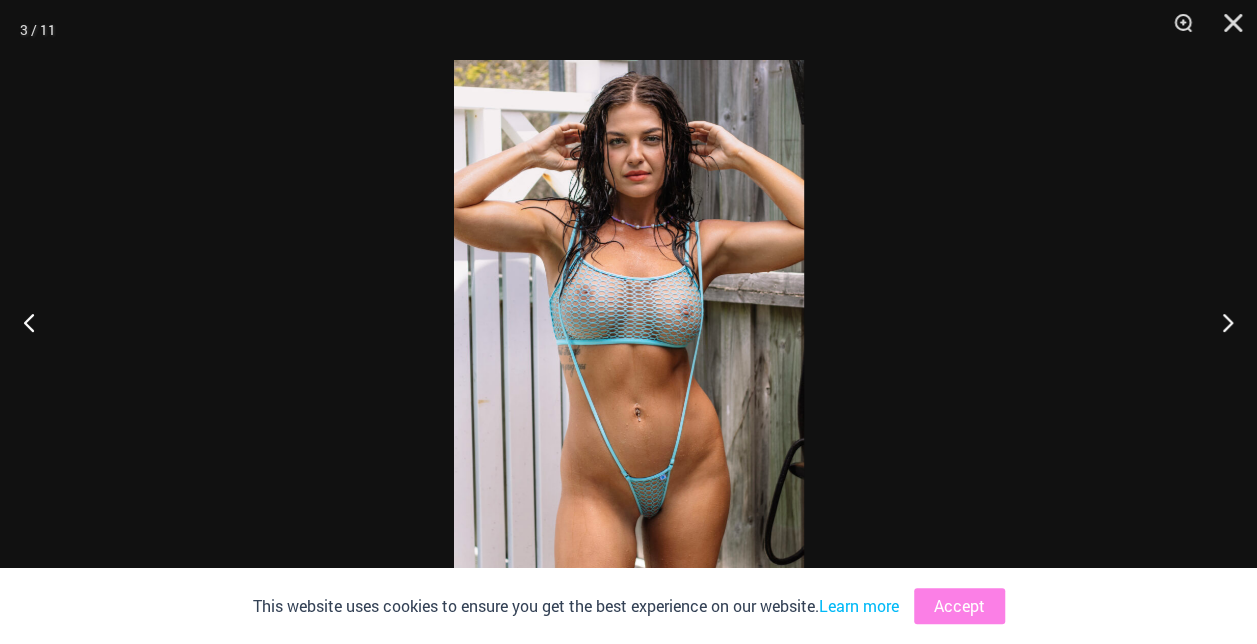click at bounding box center (629, 322) 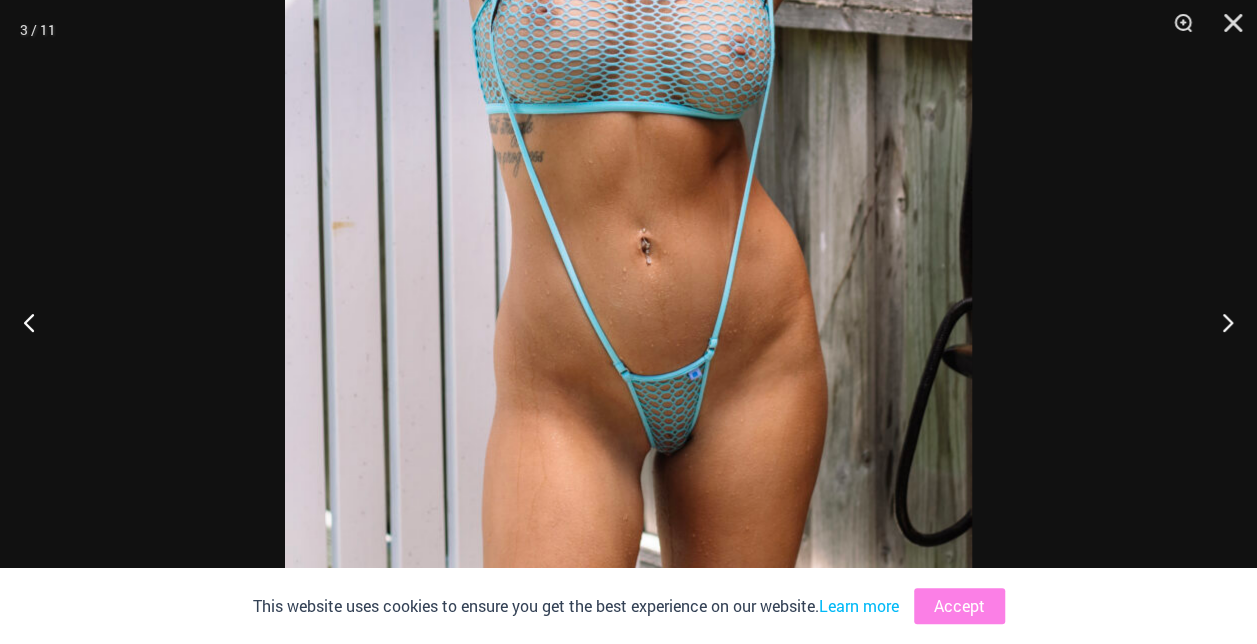 click at bounding box center (628, 69) 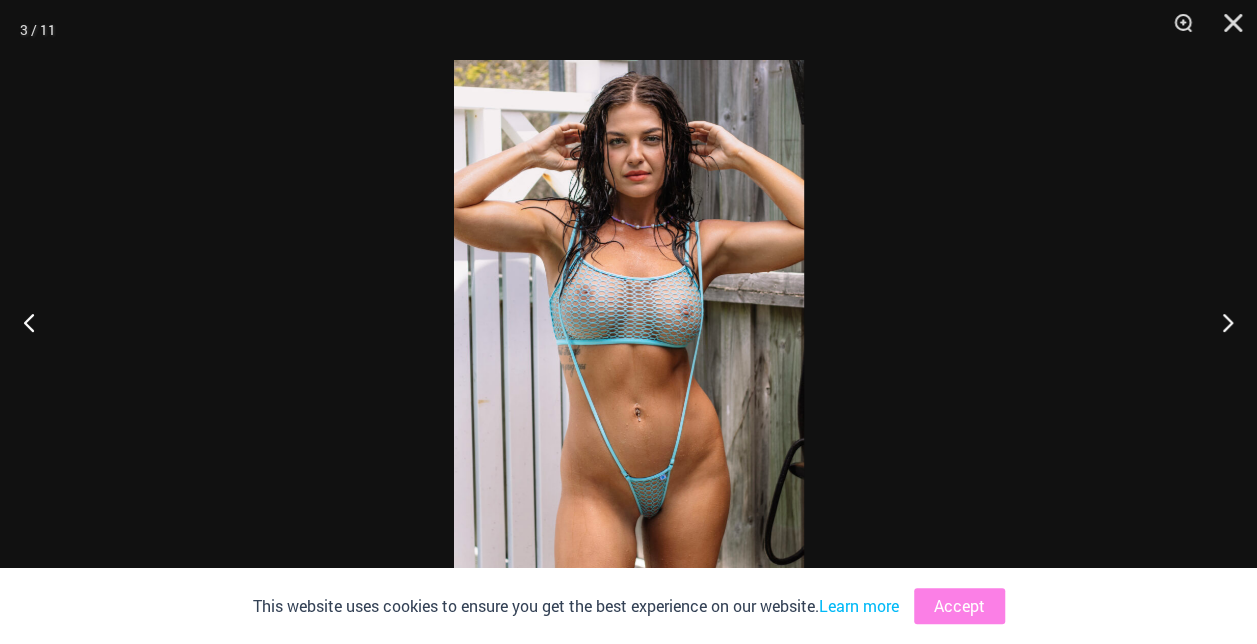click at bounding box center (629, 322) 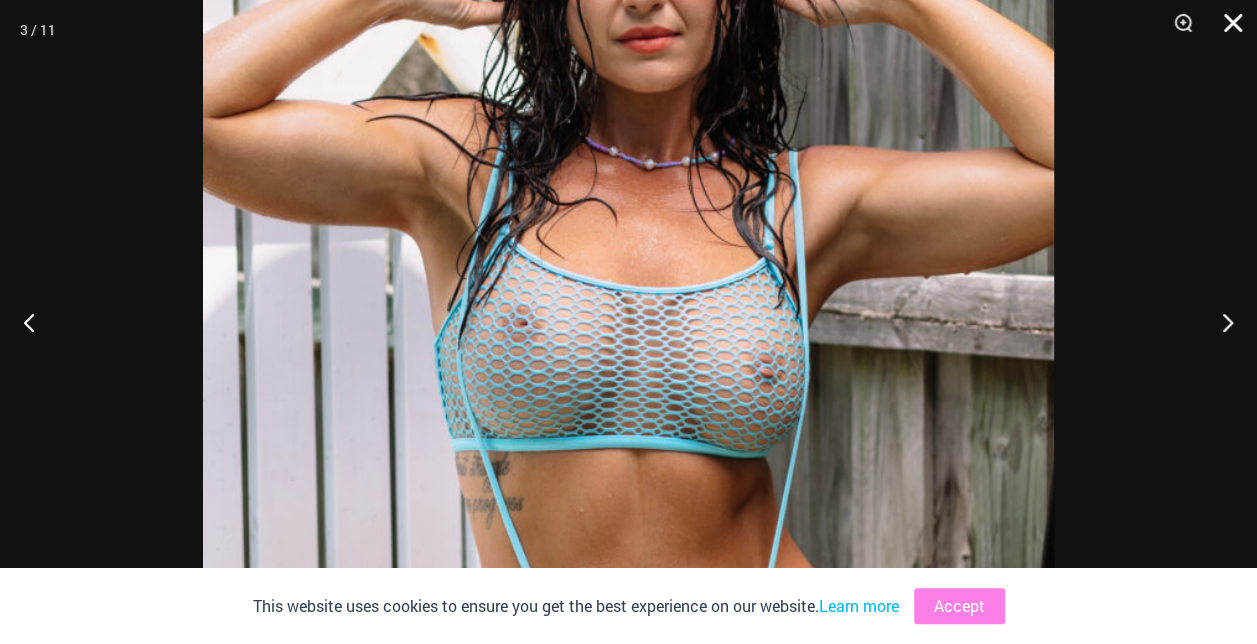 click at bounding box center [1226, 30] 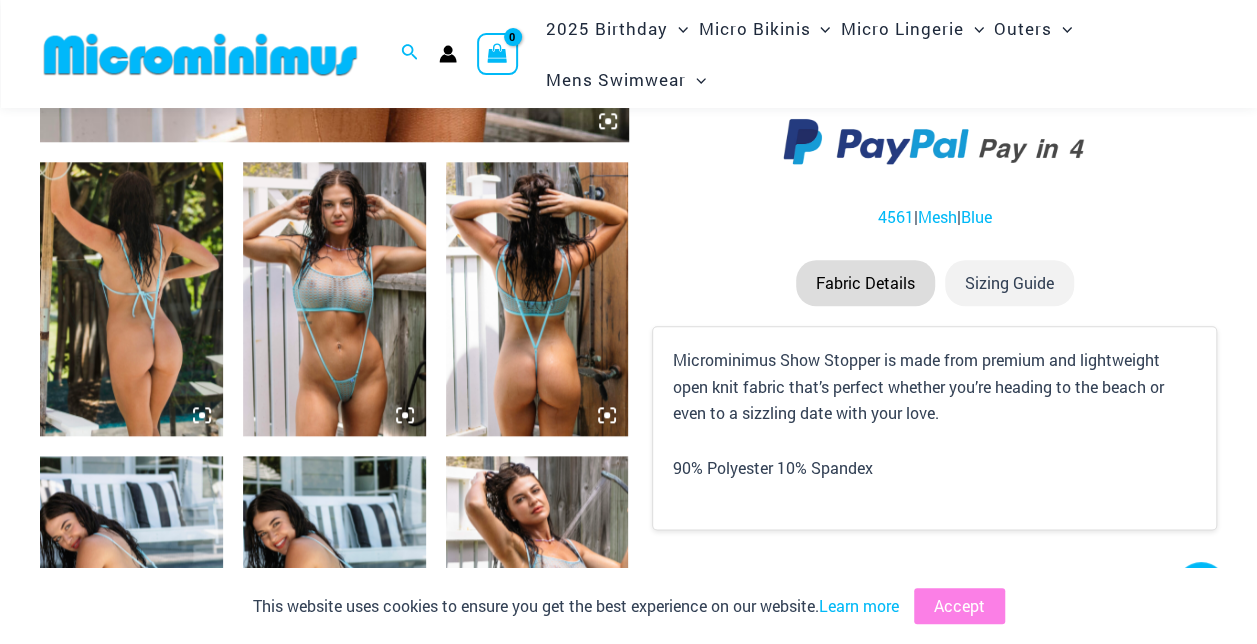 click at bounding box center (537, 299) 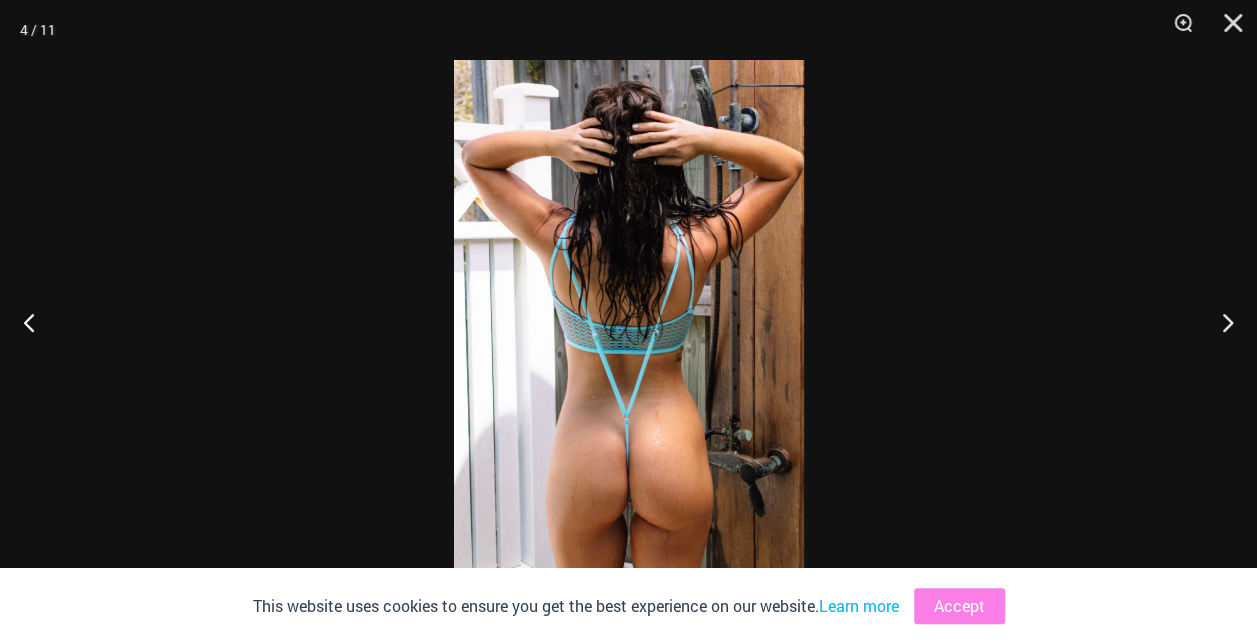 click at bounding box center (629, 322) 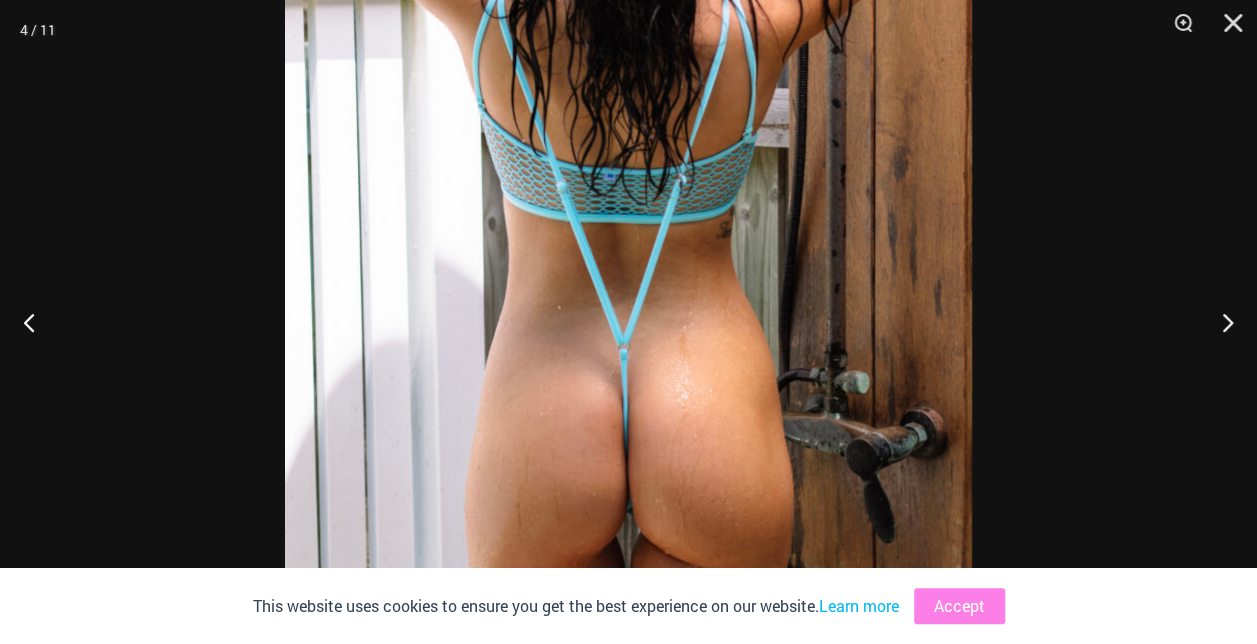 click at bounding box center [628, 160] 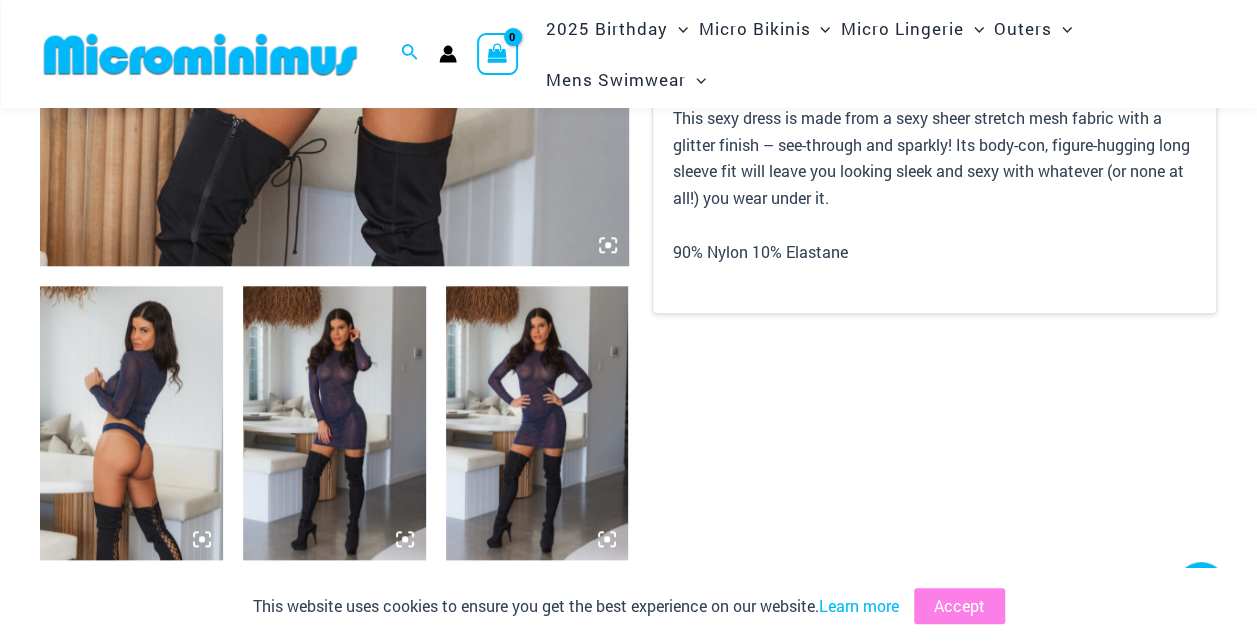 scroll, scrollTop: 784, scrollLeft: 0, axis: vertical 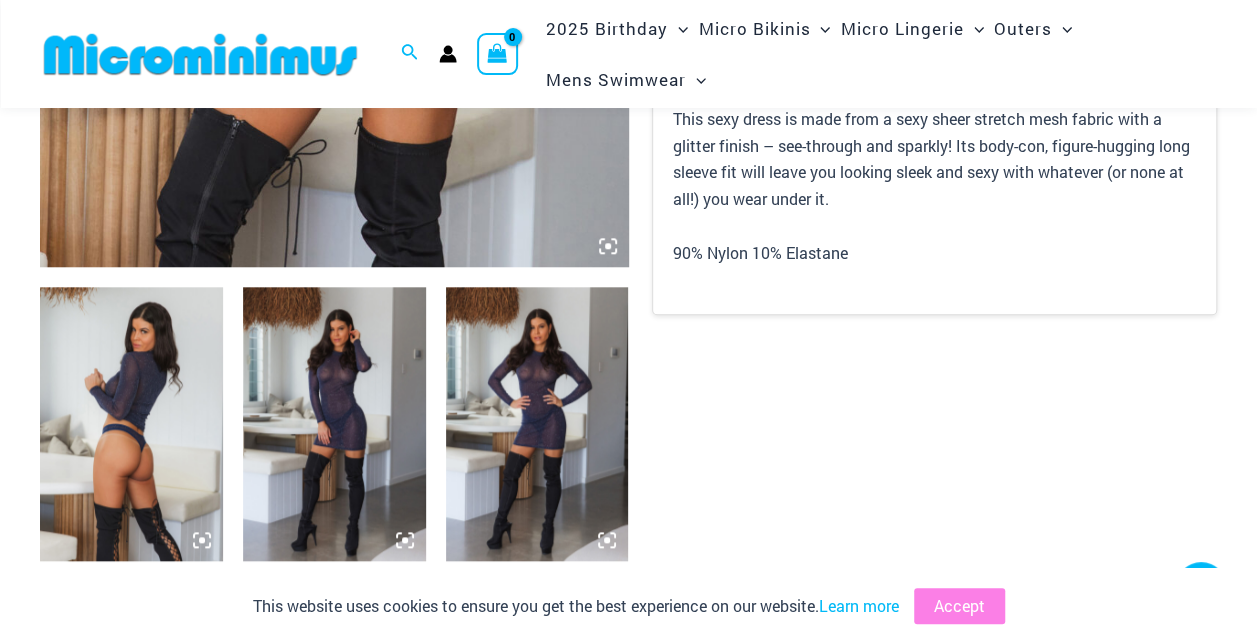 click at bounding box center [334, 424] 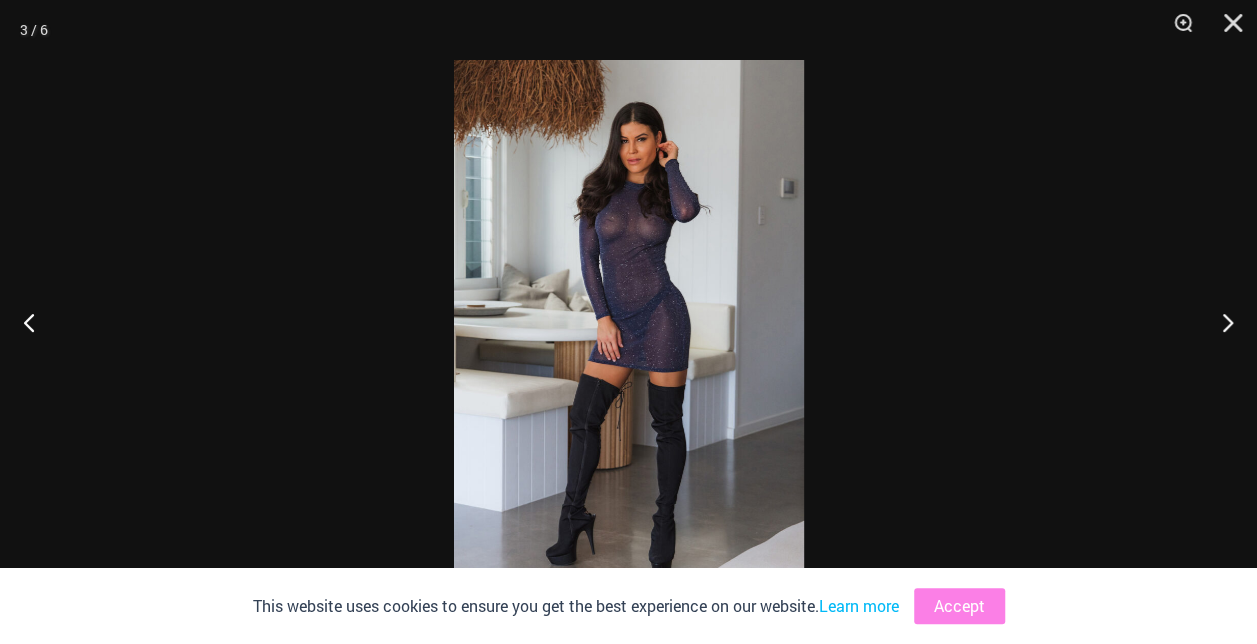 click at bounding box center [629, 322] 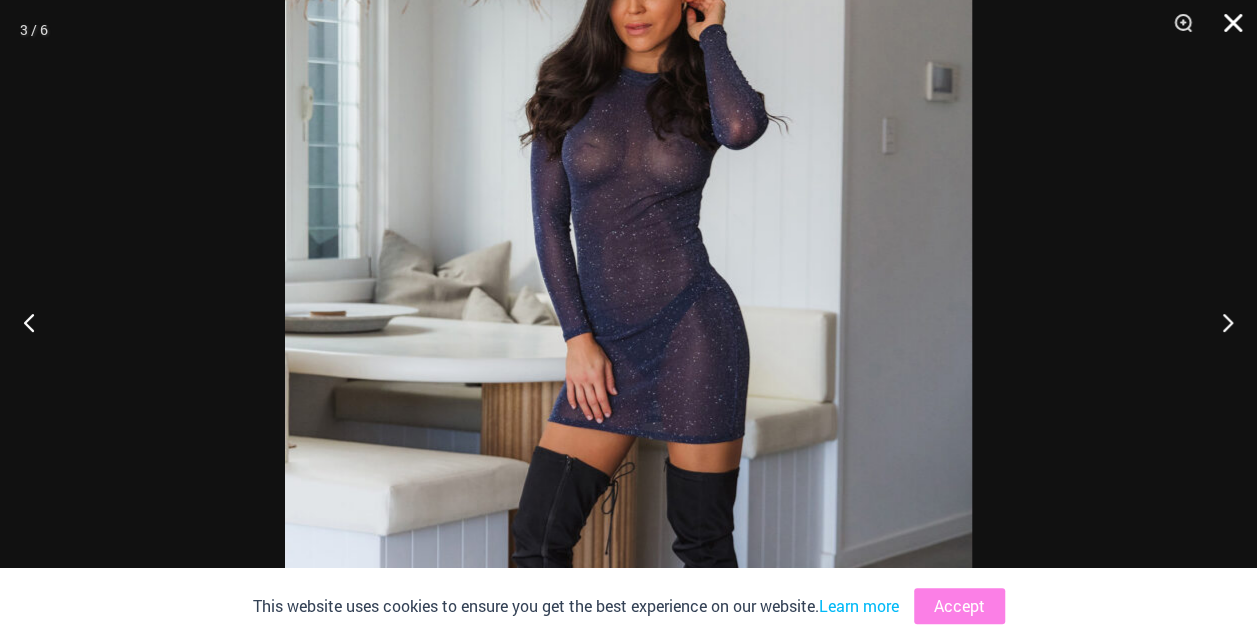 click at bounding box center [1226, 30] 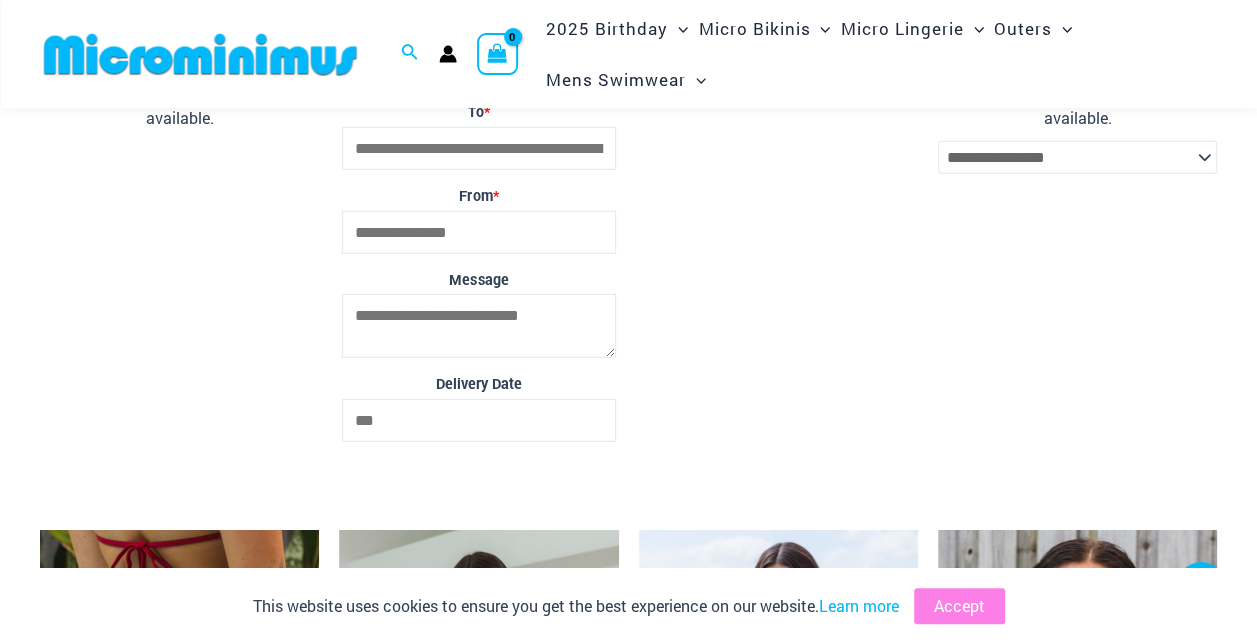 scroll, scrollTop: 2848, scrollLeft: 0, axis: vertical 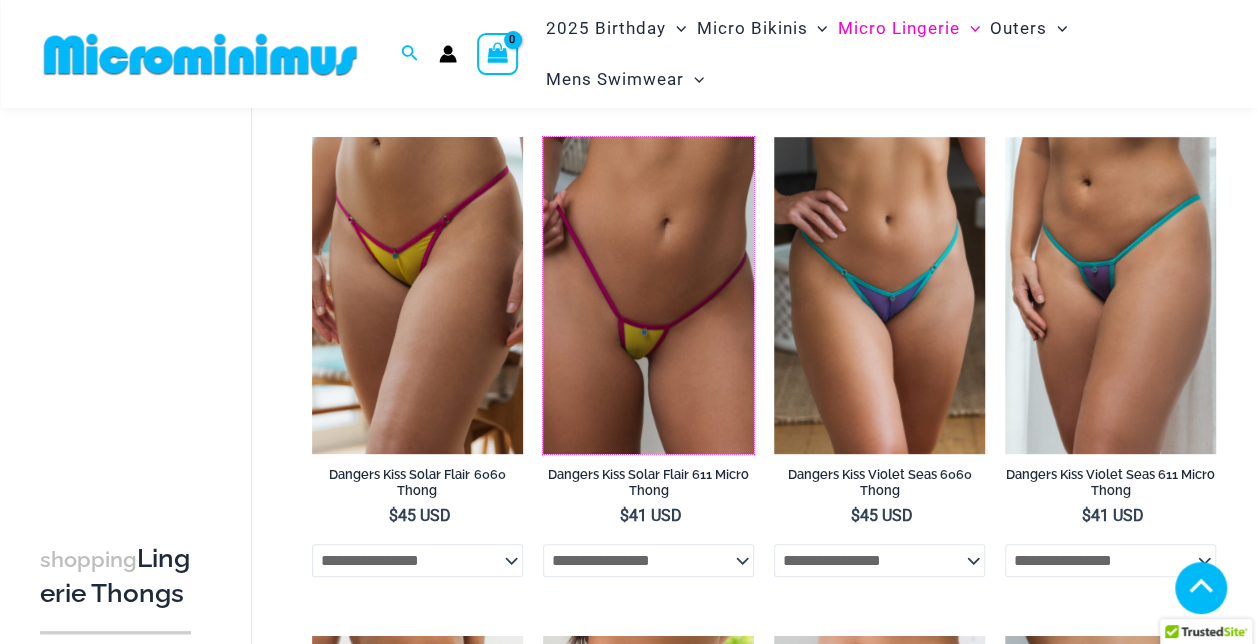 click at bounding box center (543, 137) 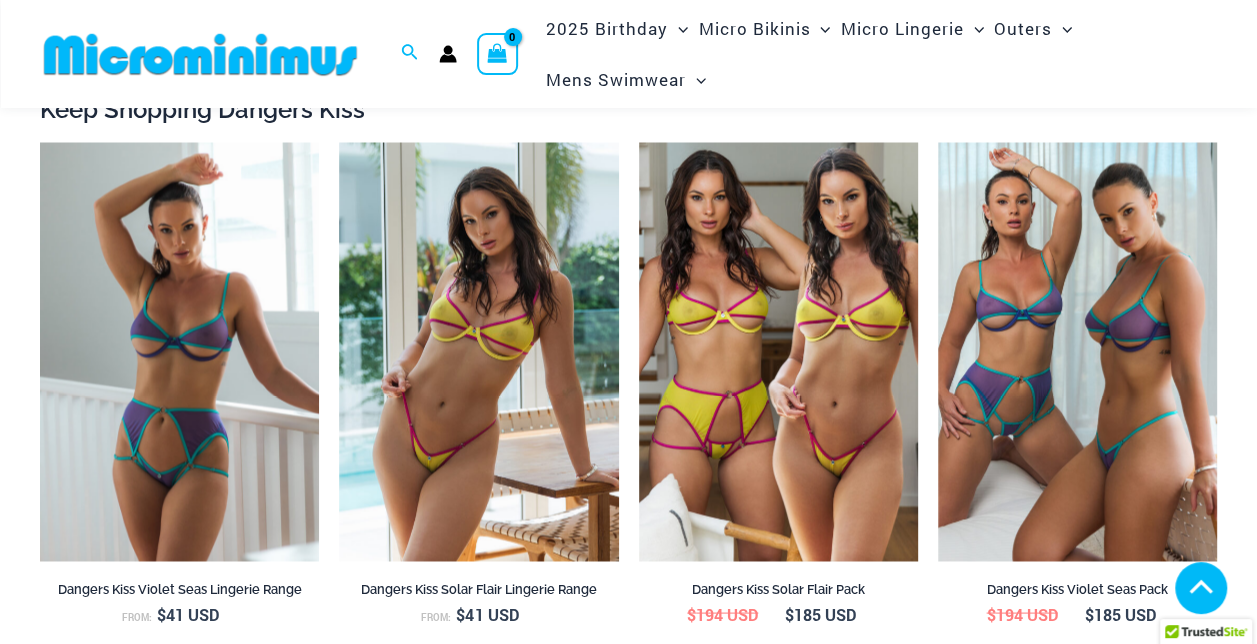 scroll, scrollTop: 1608, scrollLeft: 0, axis: vertical 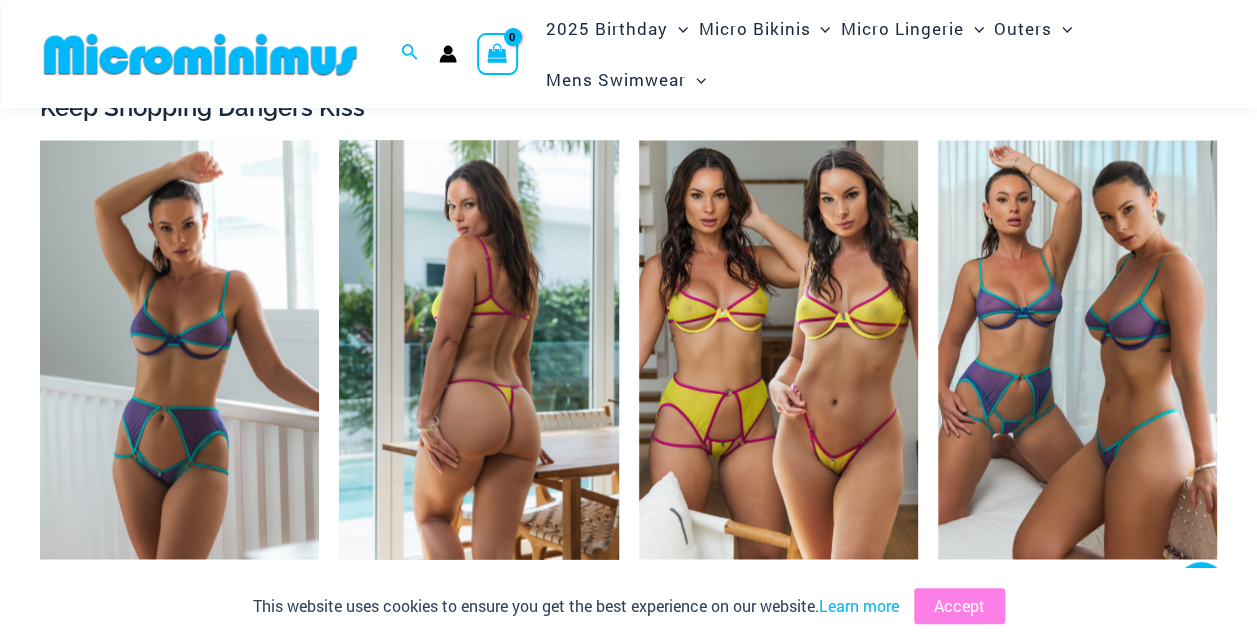 click at bounding box center (478, 349) 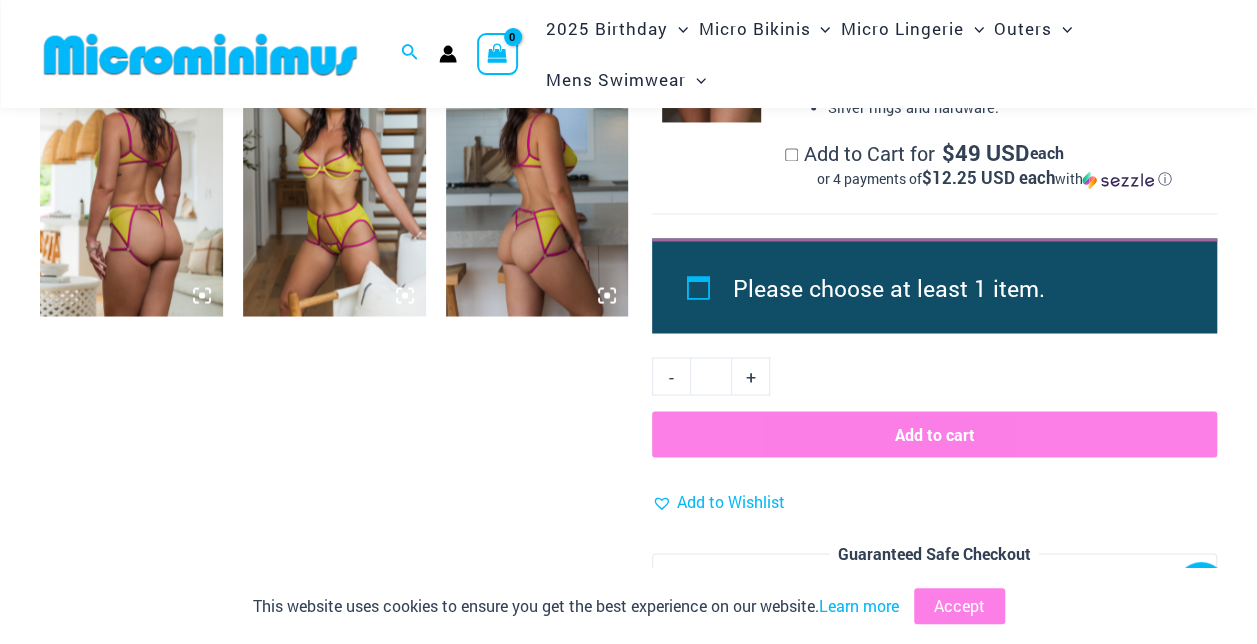 scroll, scrollTop: 1619, scrollLeft: 0, axis: vertical 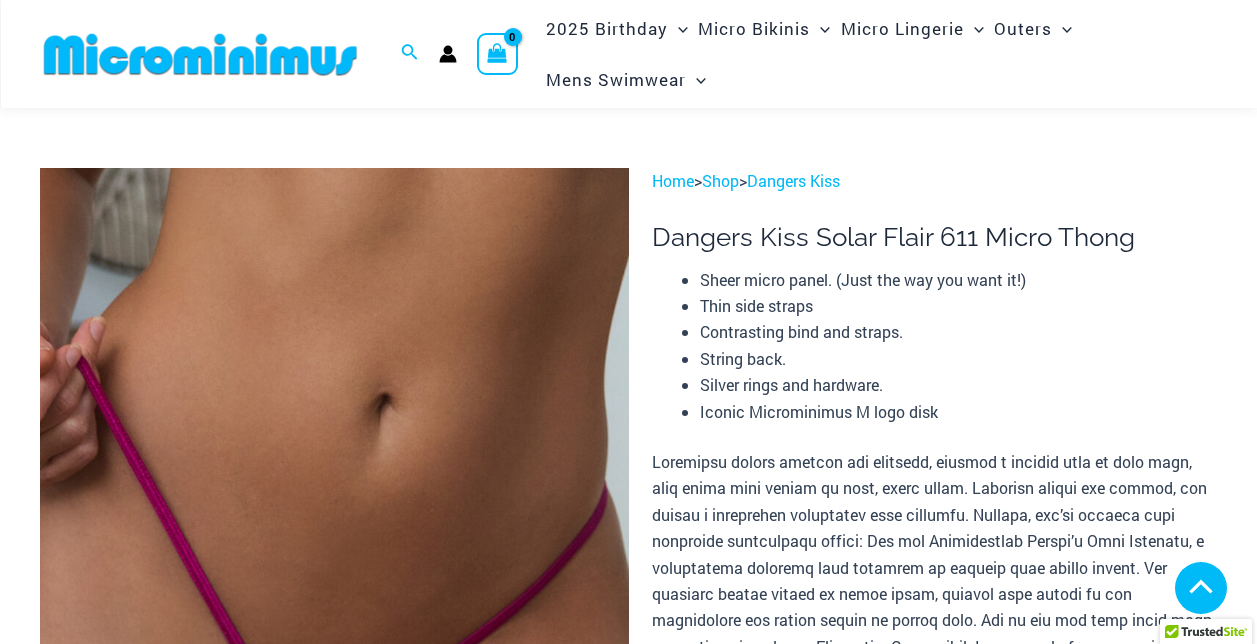 select 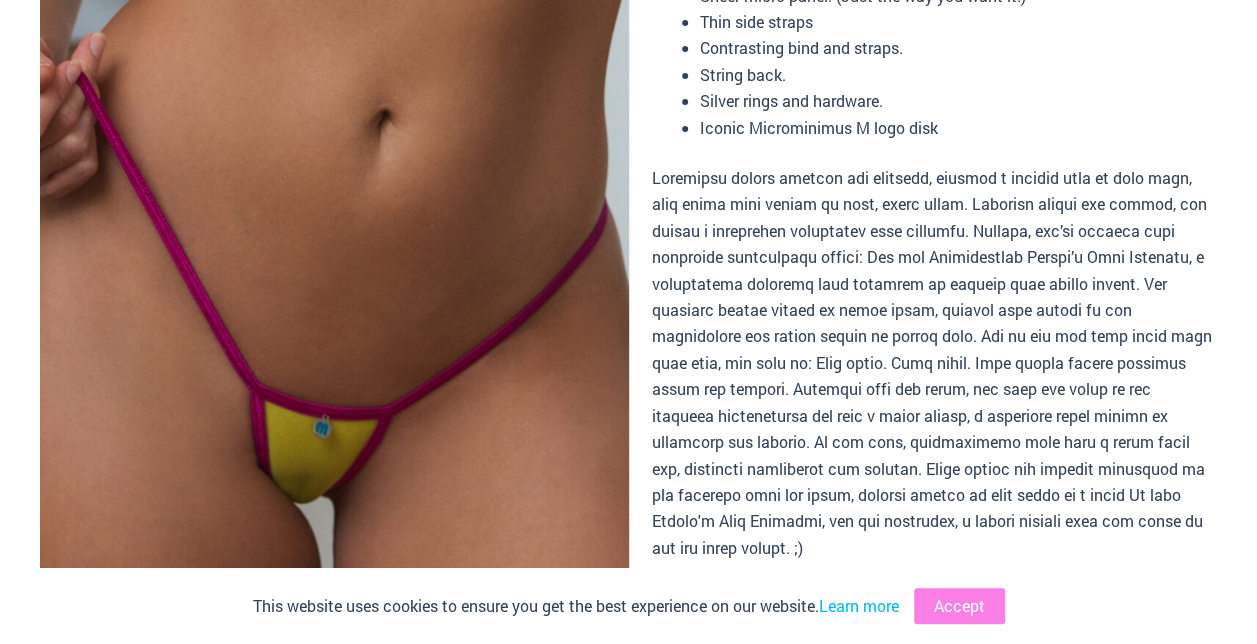 scroll, scrollTop: 0, scrollLeft: 0, axis: both 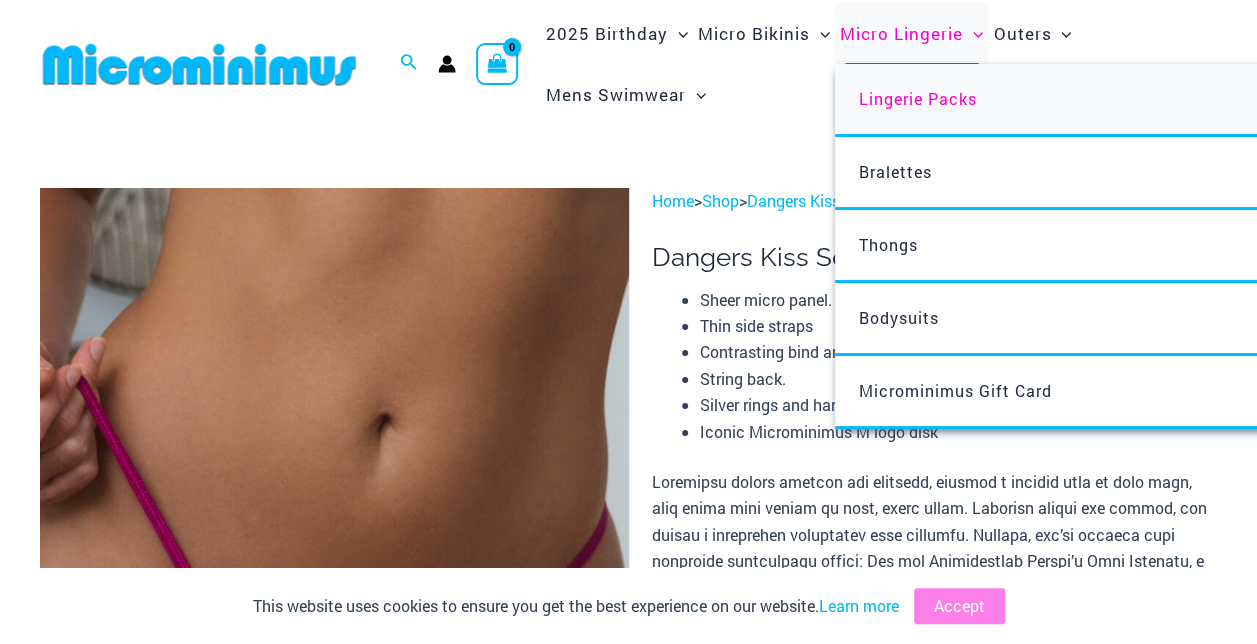 click on "Lingerie Packs" at bounding box center [918, 98] 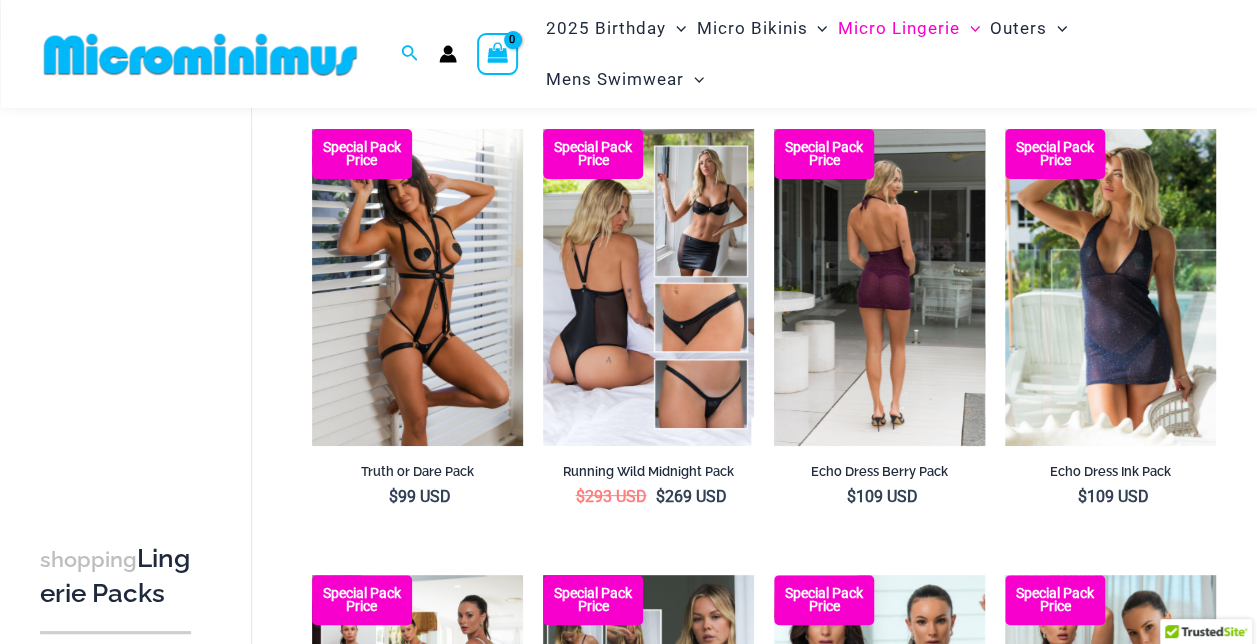 scroll, scrollTop: 65, scrollLeft: 0, axis: vertical 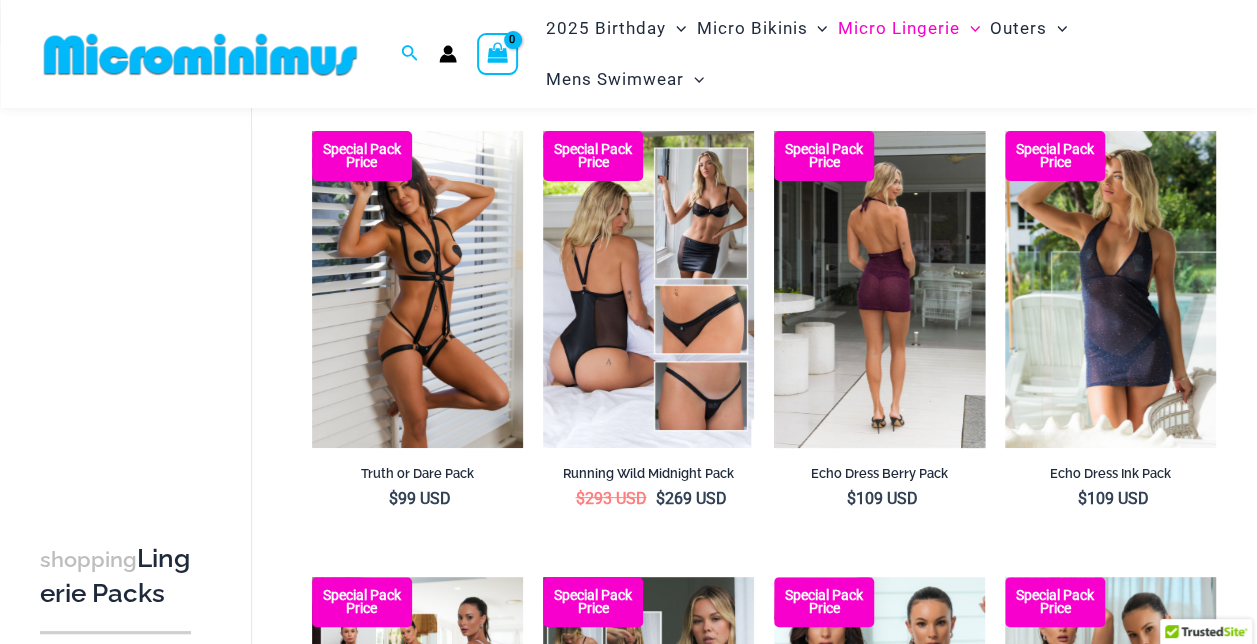 click at bounding box center [879, 289] 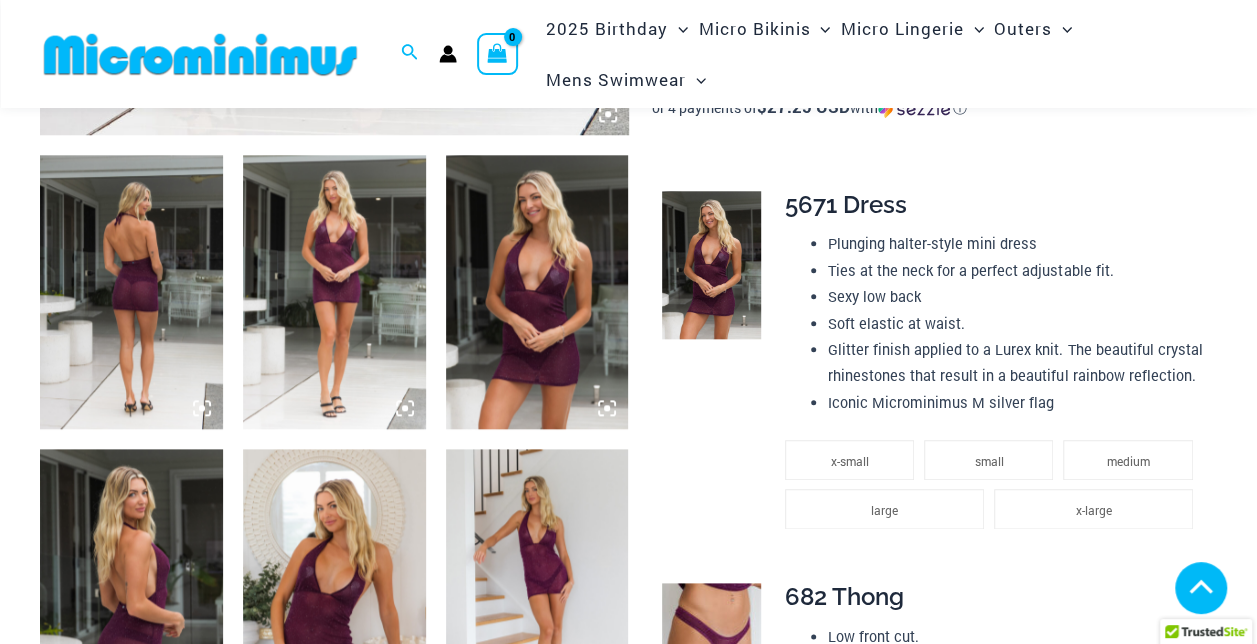 scroll, scrollTop: 936, scrollLeft: 0, axis: vertical 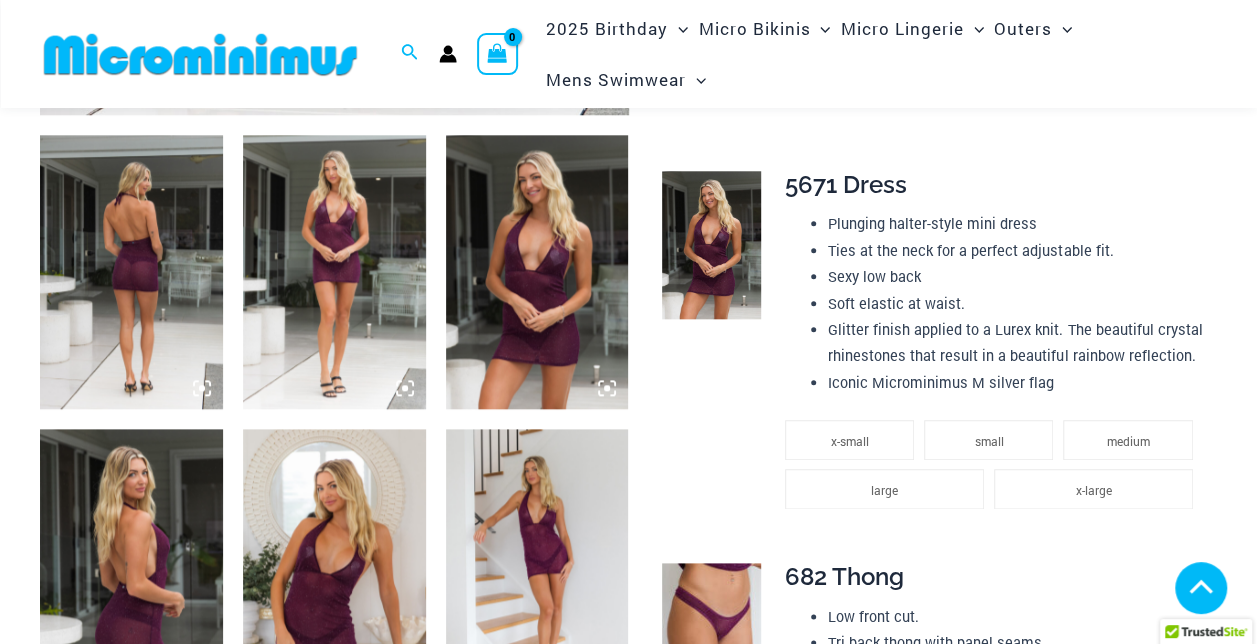 click at bounding box center [537, 272] 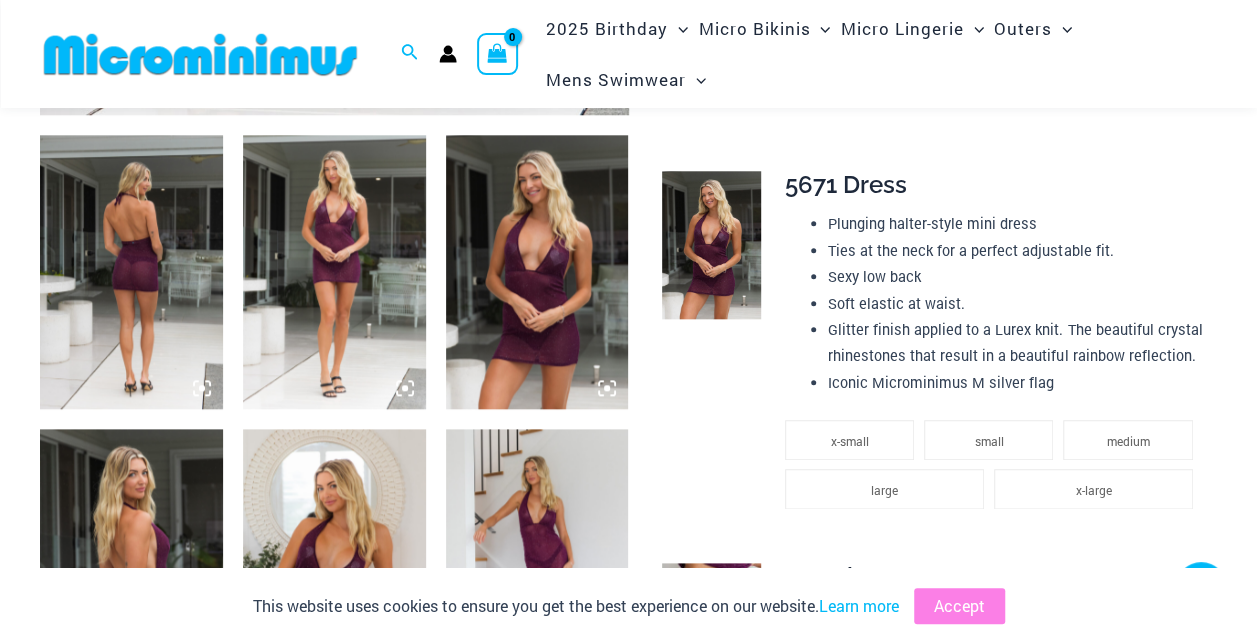 click at bounding box center [537, 272] 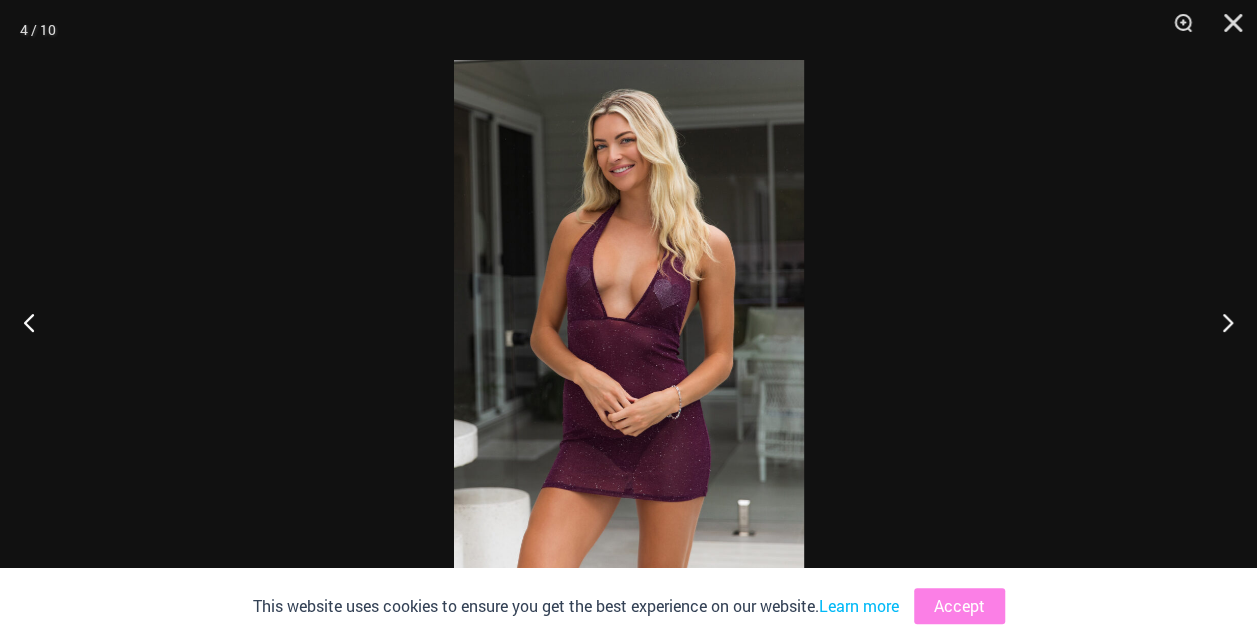 click at bounding box center [629, 322] 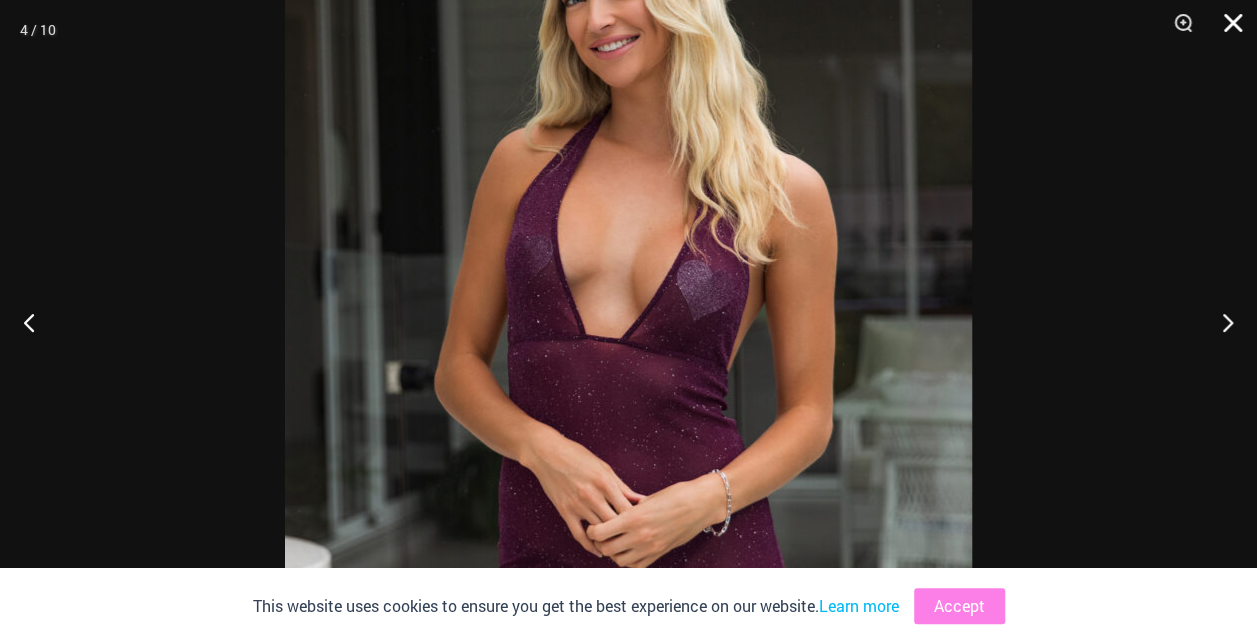 click at bounding box center (1226, 30) 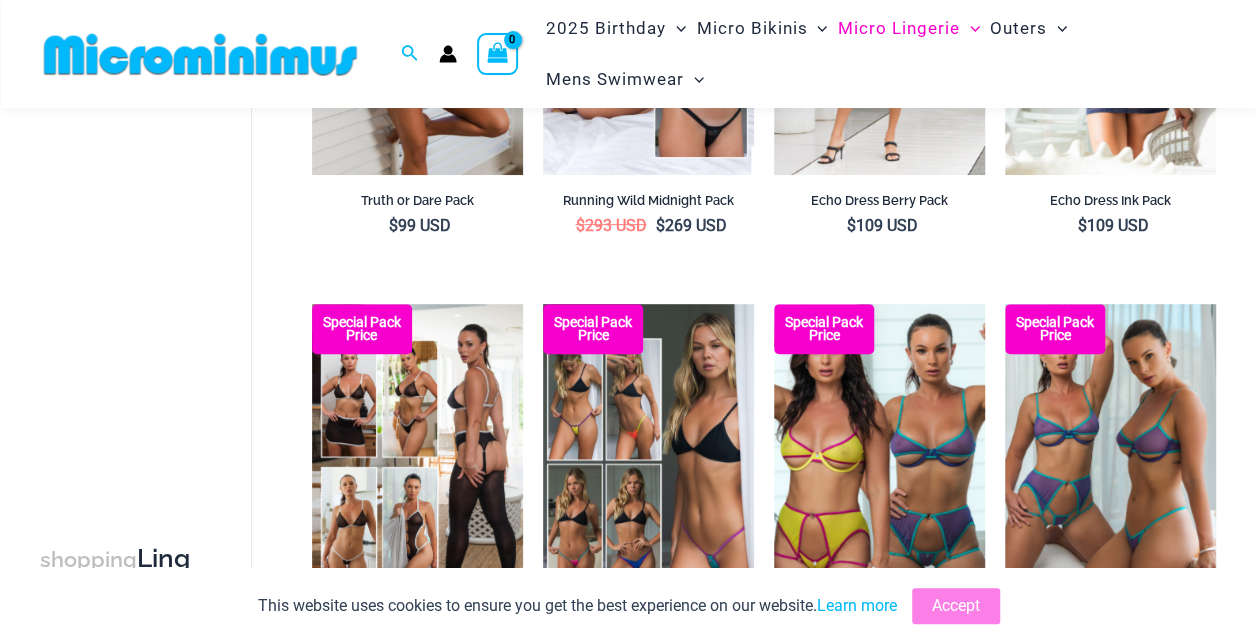 scroll, scrollTop: 0, scrollLeft: 0, axis: both 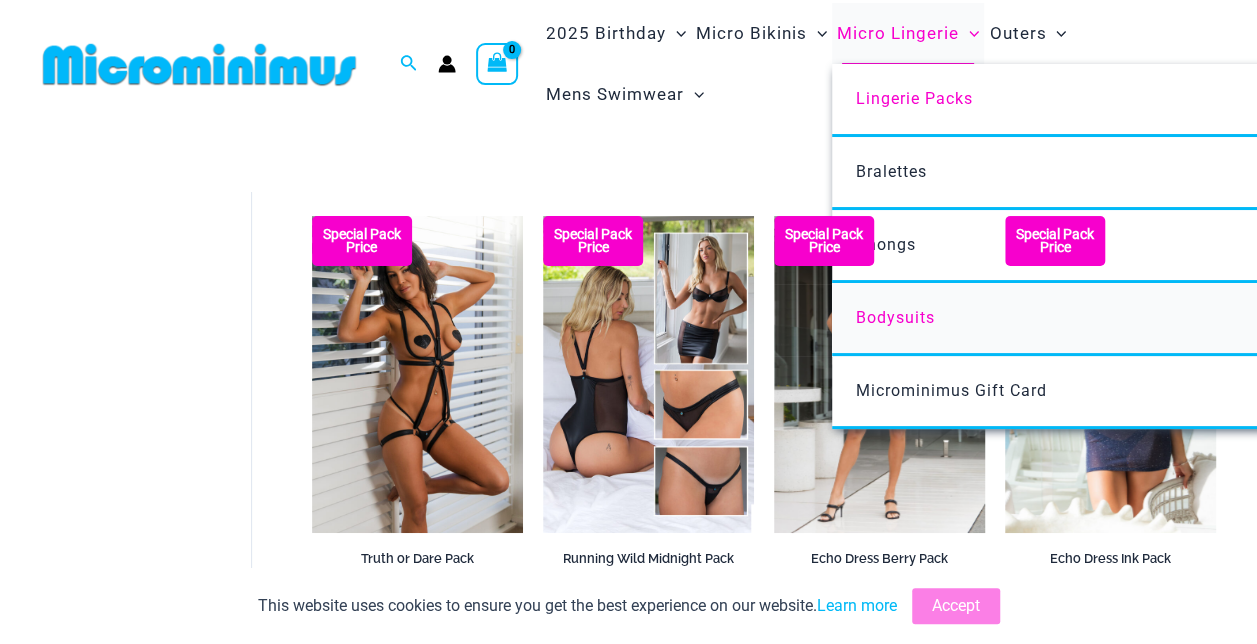 click on "Bodysuits" at bounding box center (1129, 319) 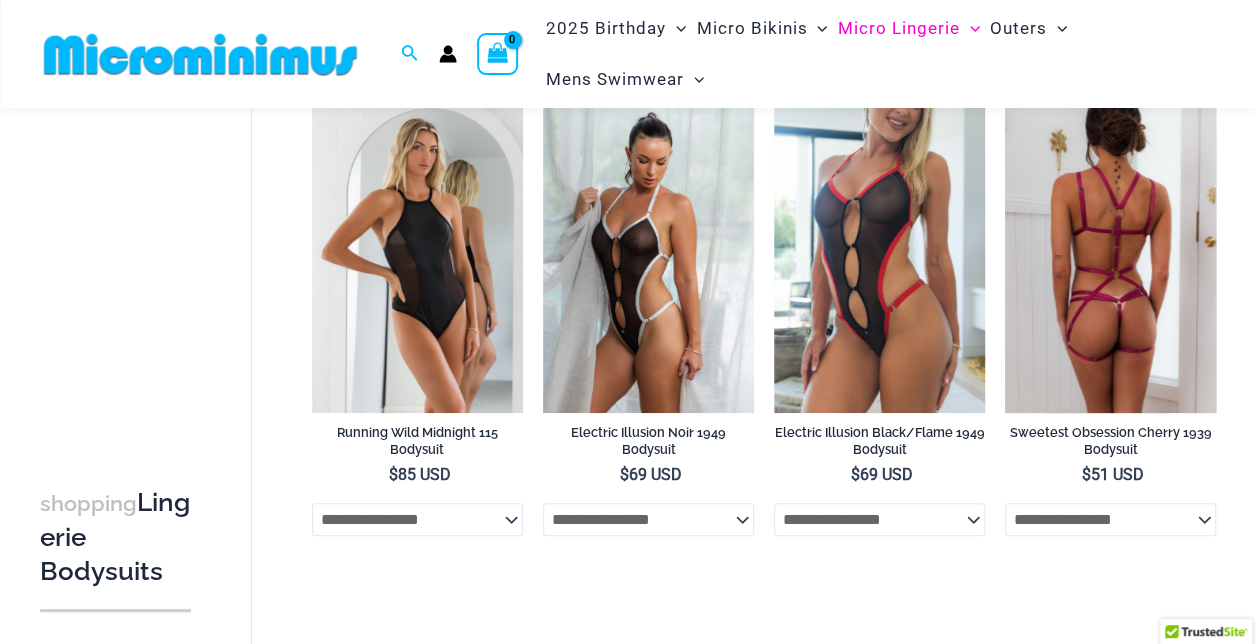 scroll, scrollTop: 73, scrollLeft: 0, axis: vertical 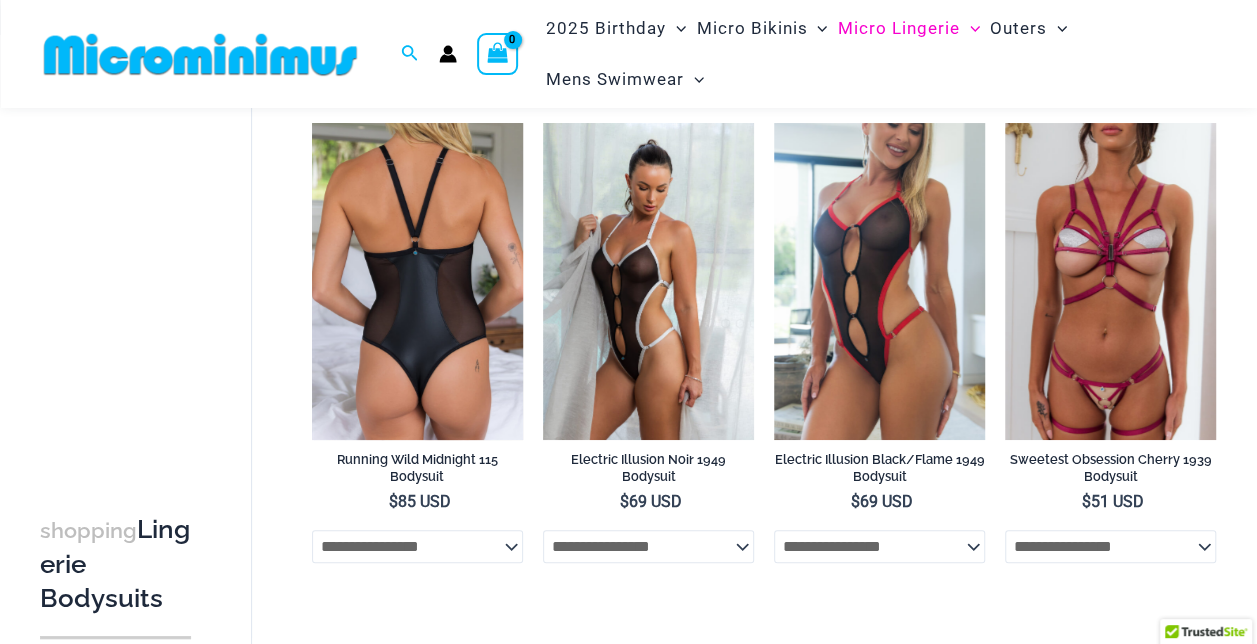 click at bounding box center [417, 281] 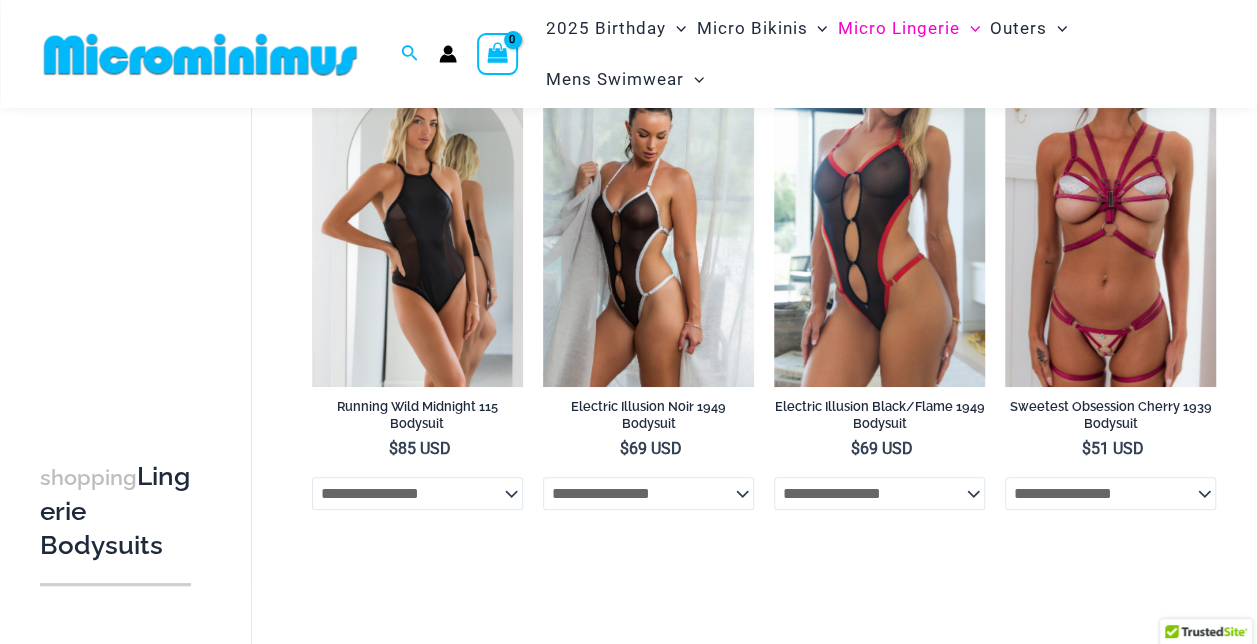 scroll, scrollTop: 117, scrollLeft: 0, axis: vertical 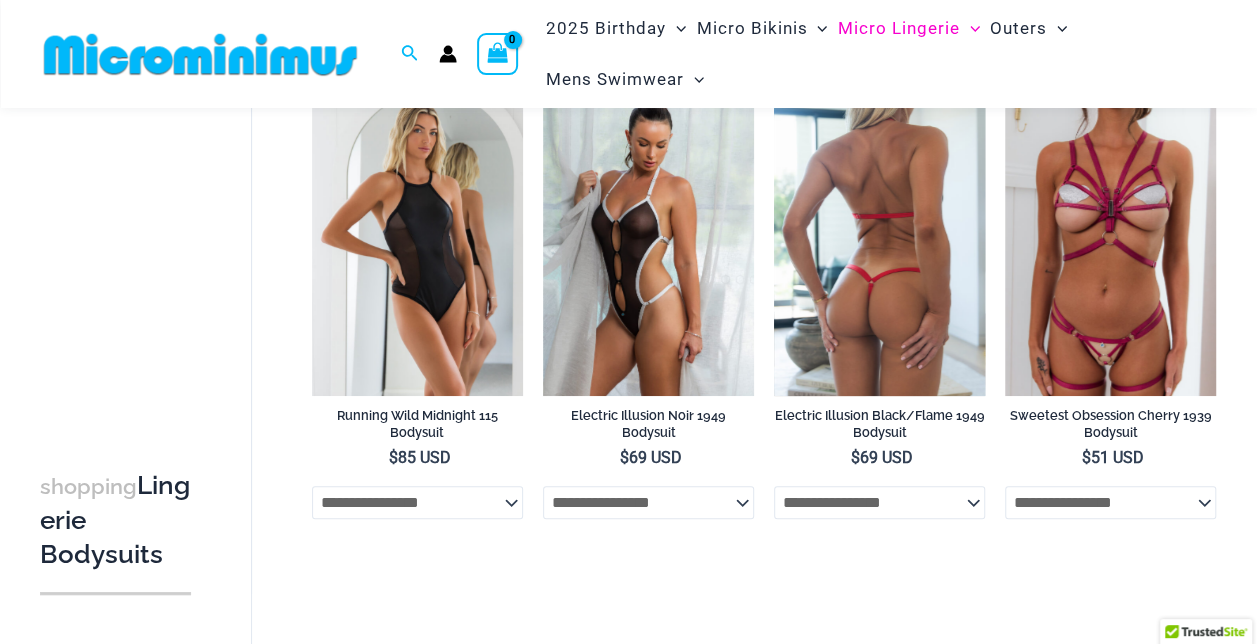 click at bounding box center (879, 237) 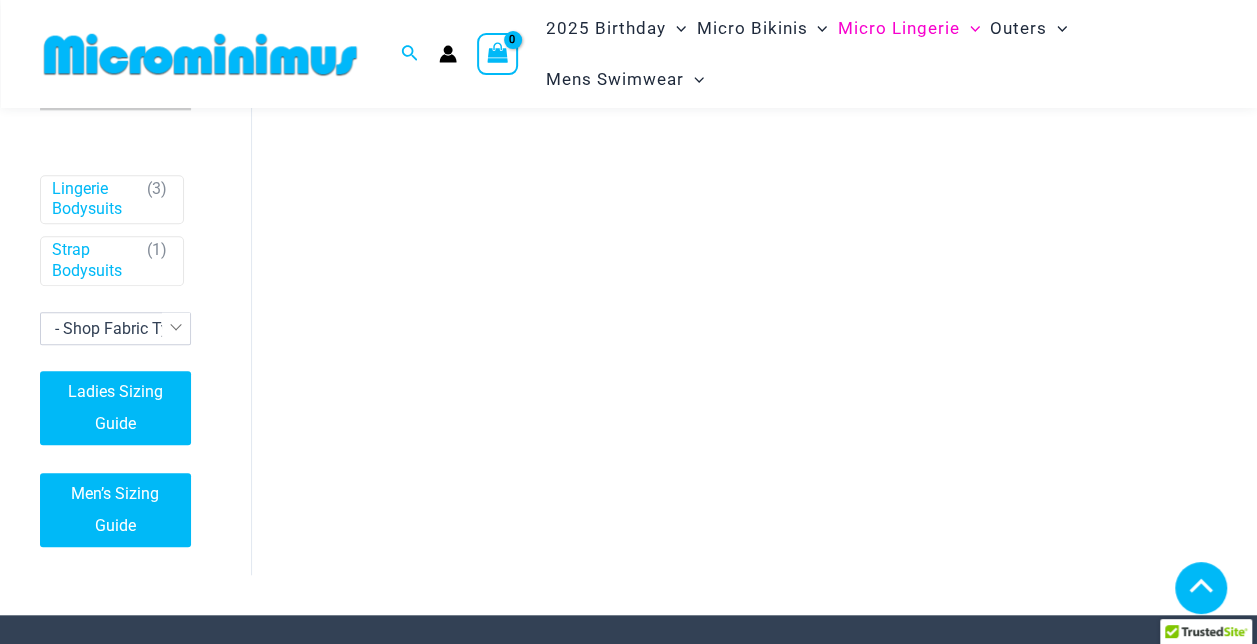 scroll, scrollTop: 0, scrollLeft: 0, axis: both 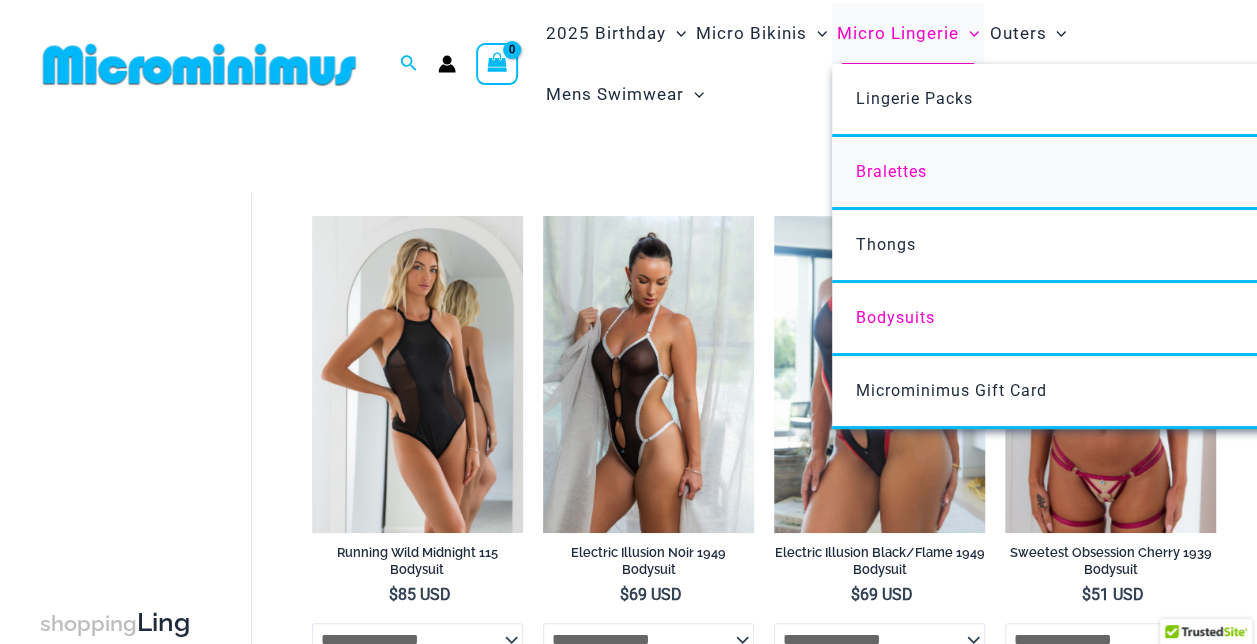 click on "Bralettes" at bounding box center [1129, 173] 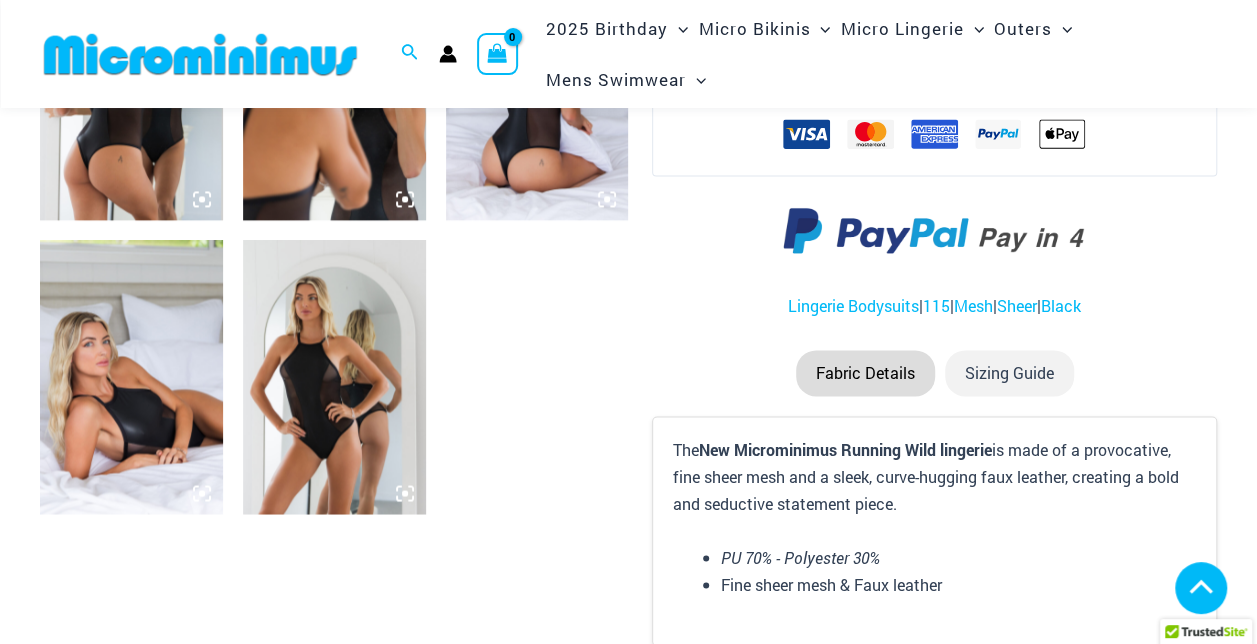 scroll, scrollTop: 1422, scrollLeft: 0, axis: vertical 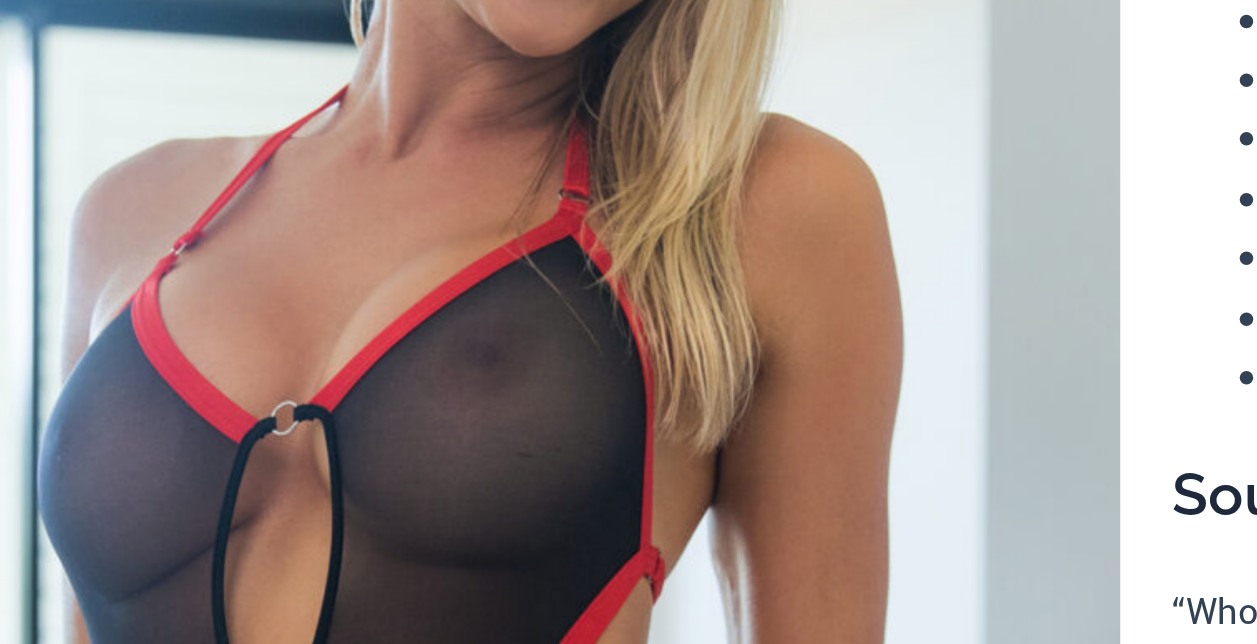 click at bounding box center [334, 523] 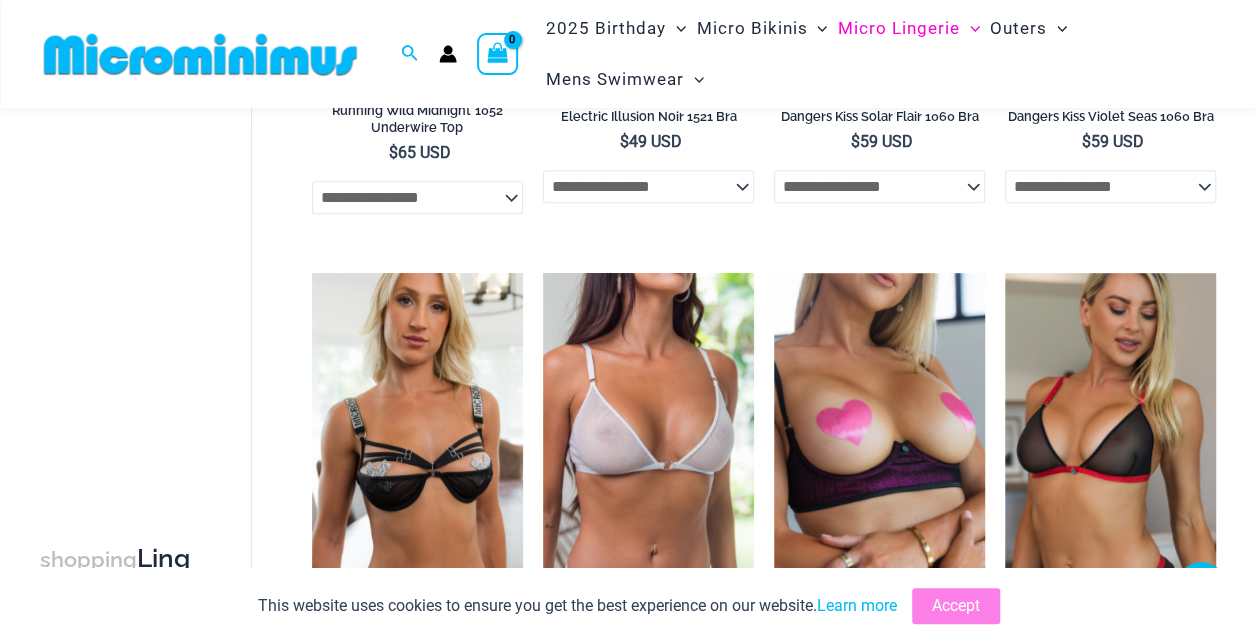 scroll, scrollTop: 456, scrollLeft: 0, axis: vertical 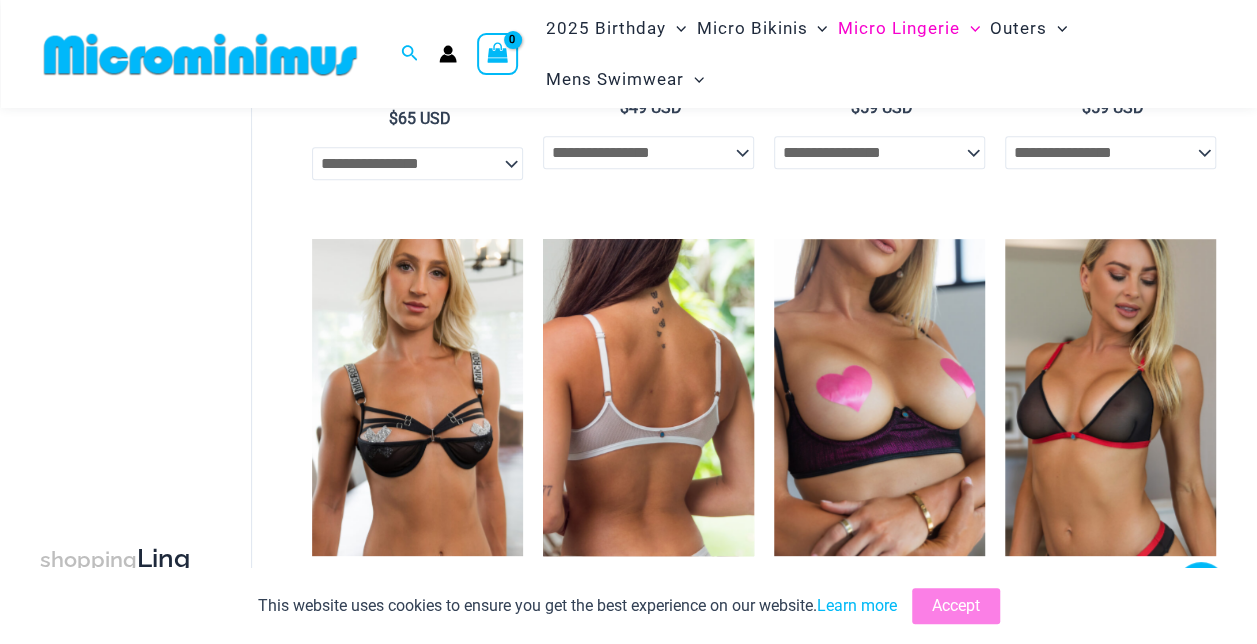 click at bounding box center (648, 397) 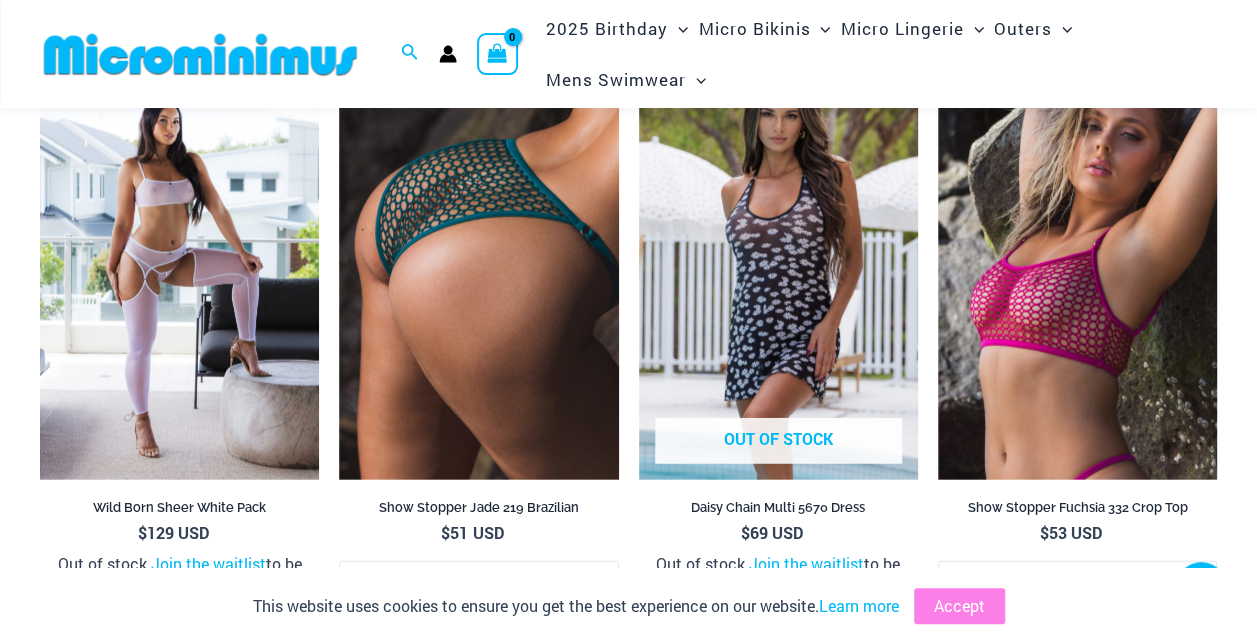 scroll, scrollTop: 2380, scrollLeft: 0, axis: vertical 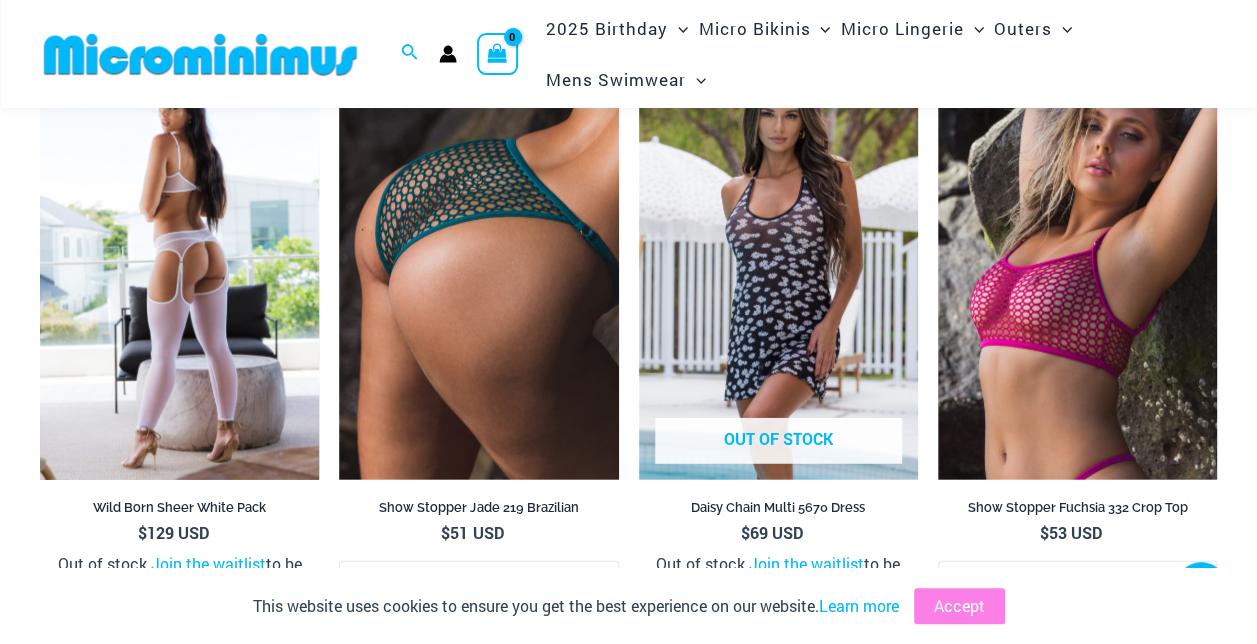 click at bounding box center (179, 270) 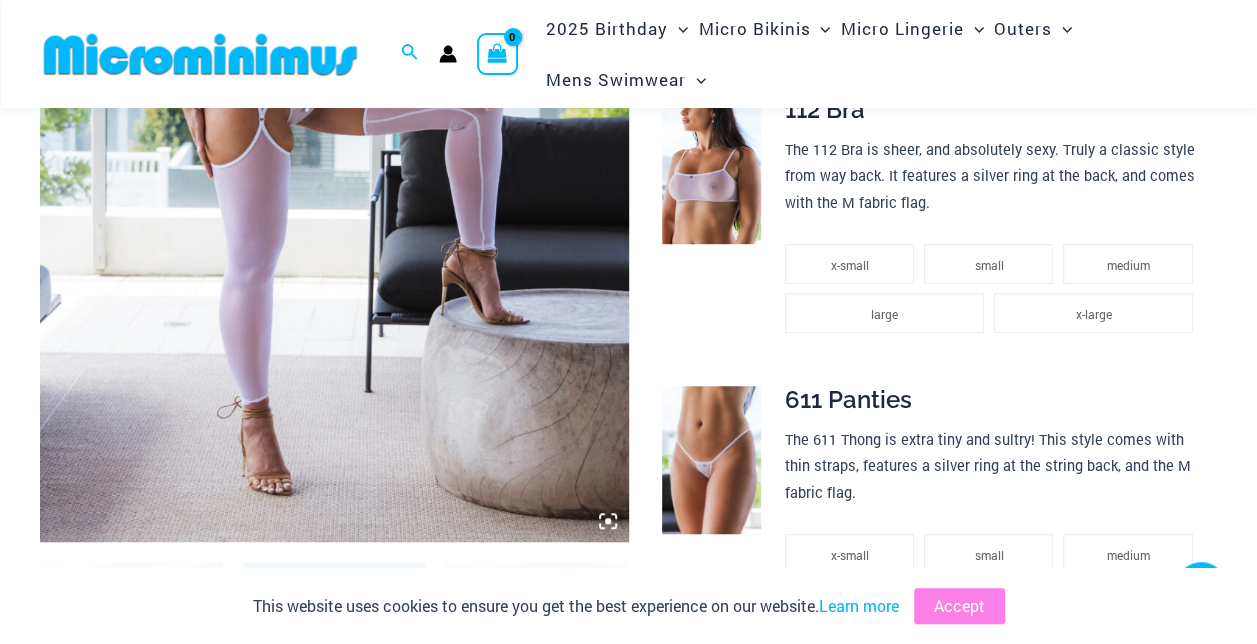 scroll, scrollTop: 507, scrollLeft: 0, axis: vertical 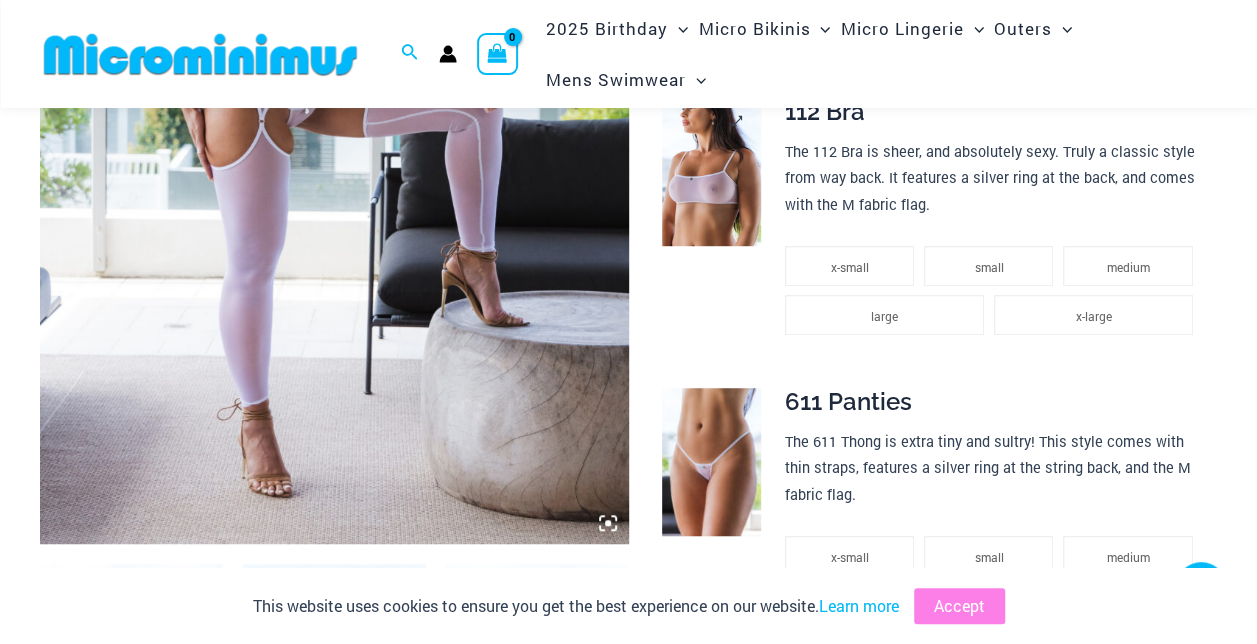 click at bounding box center (711, 172) 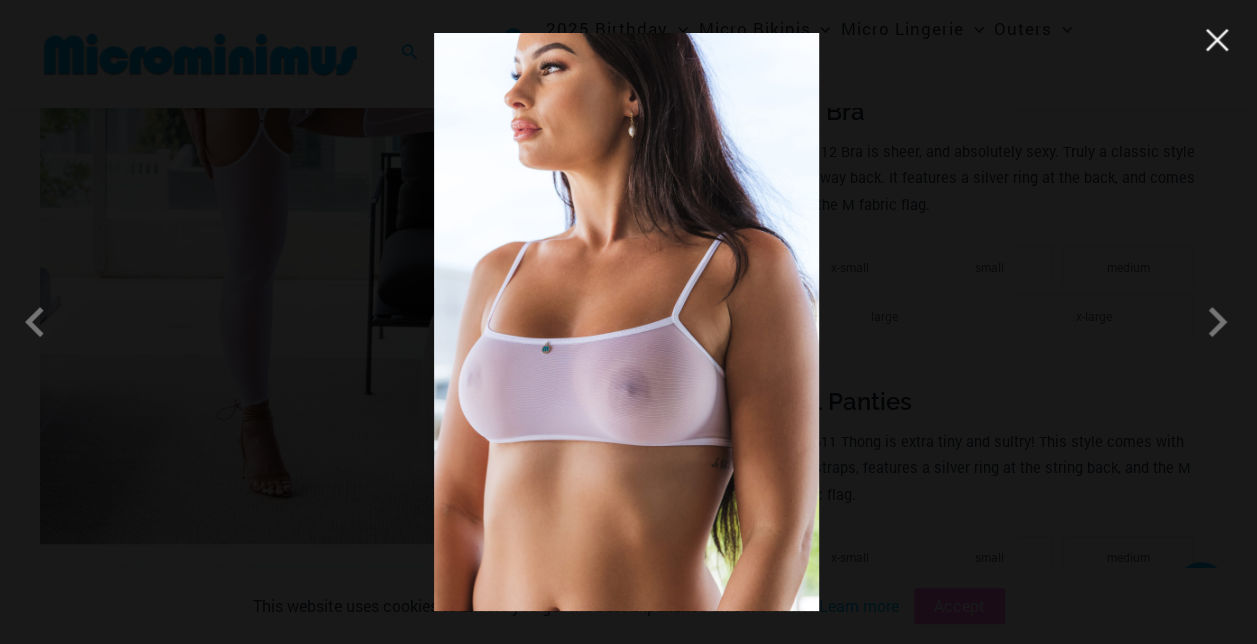 click at bounding box center [1217, 40] 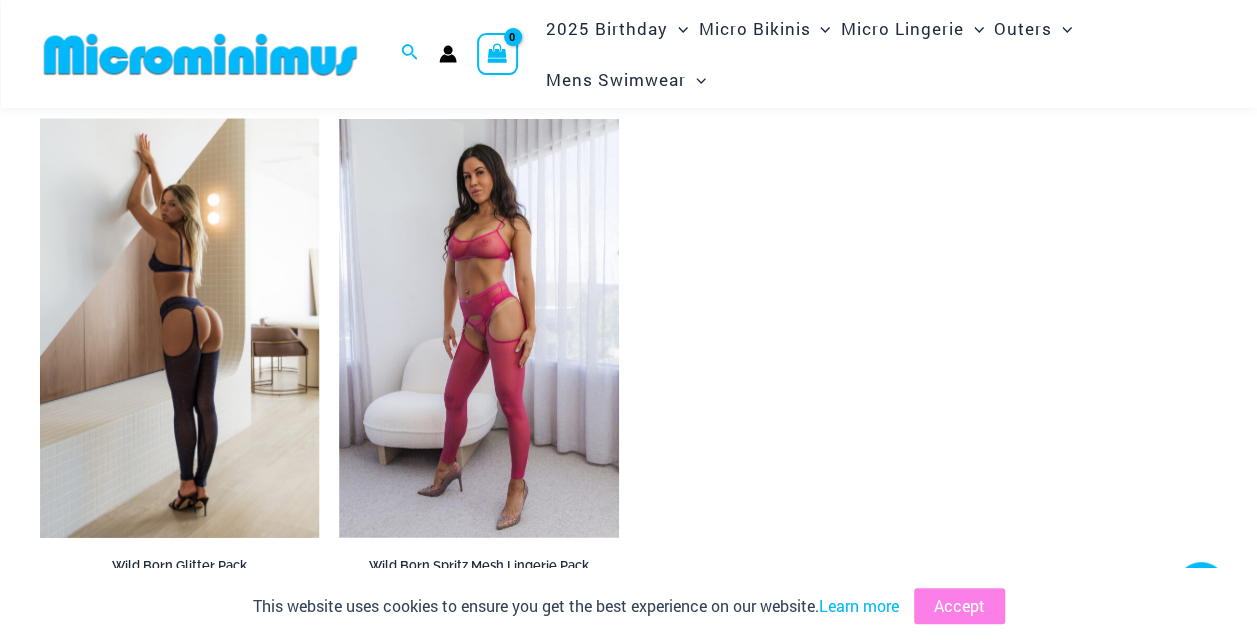 scroll, scrollTop: 2617, scrollLeft: 0, axis: vertical 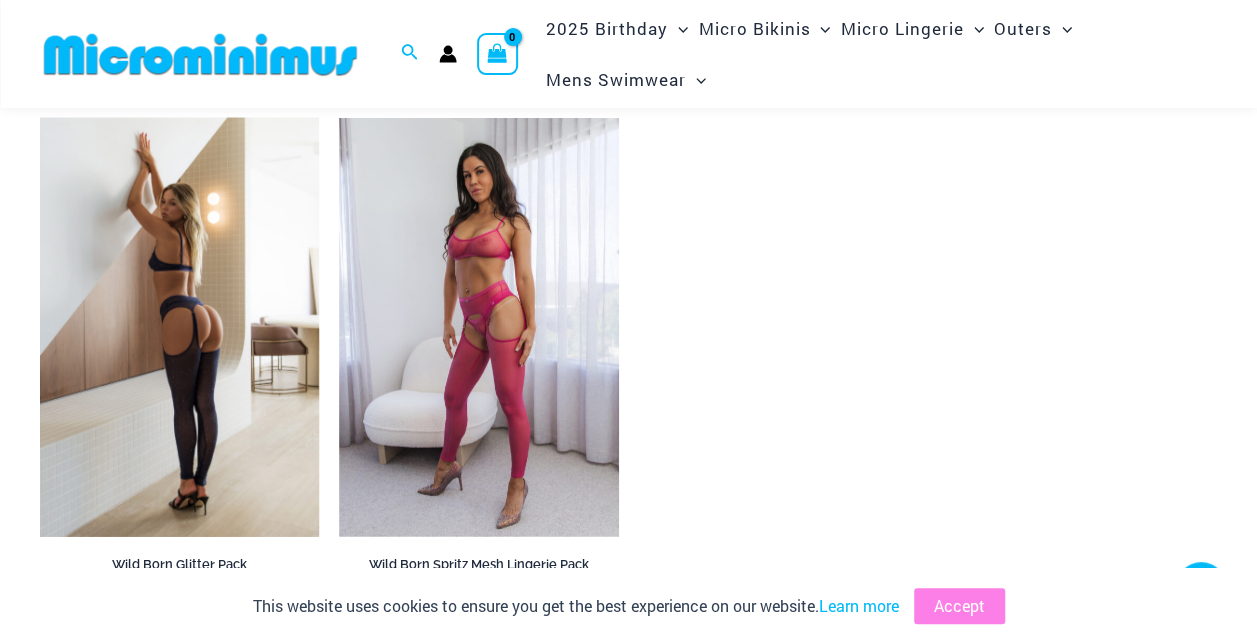 click at bounding box center (179, 327) 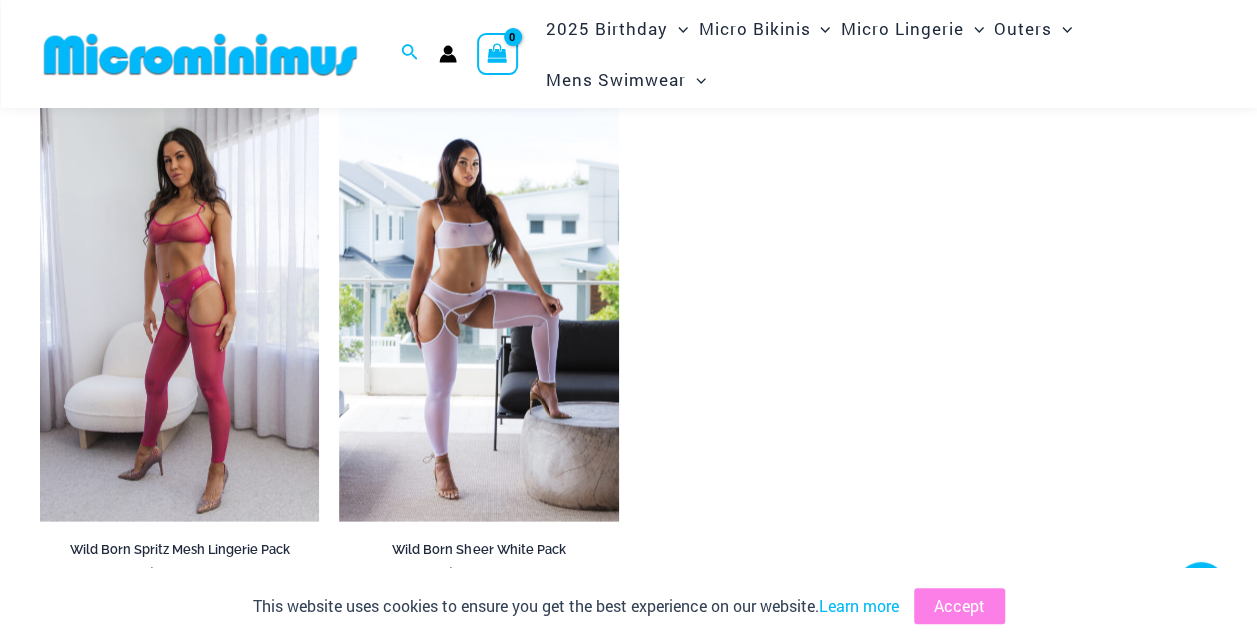 scroll, scrollTop: 2233, scrollLeft: 0, axis: vertical 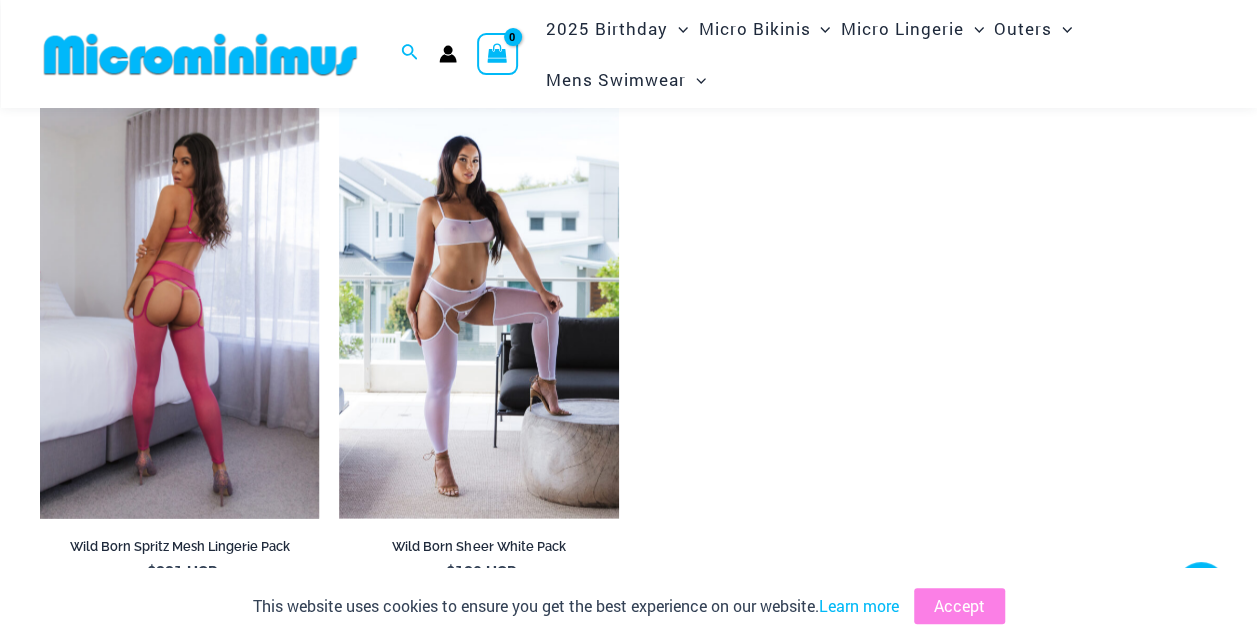click at bounding box center [179, 309] 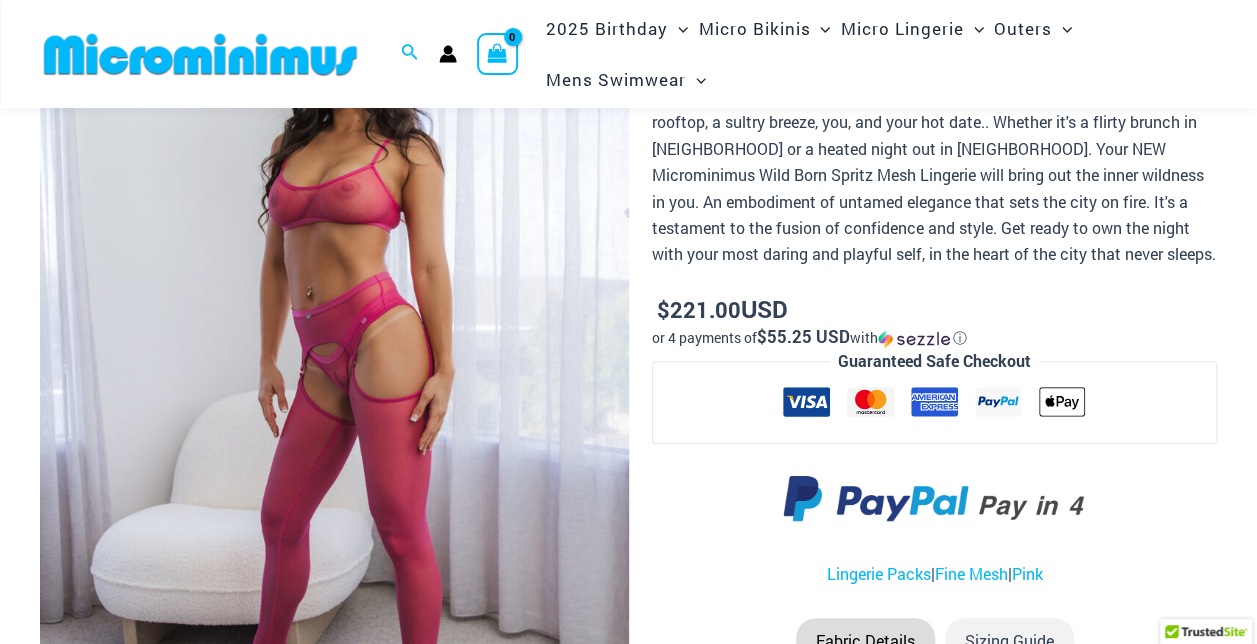 scroll, scrollTop: 211, scrollLeft: 0, axis: vertical 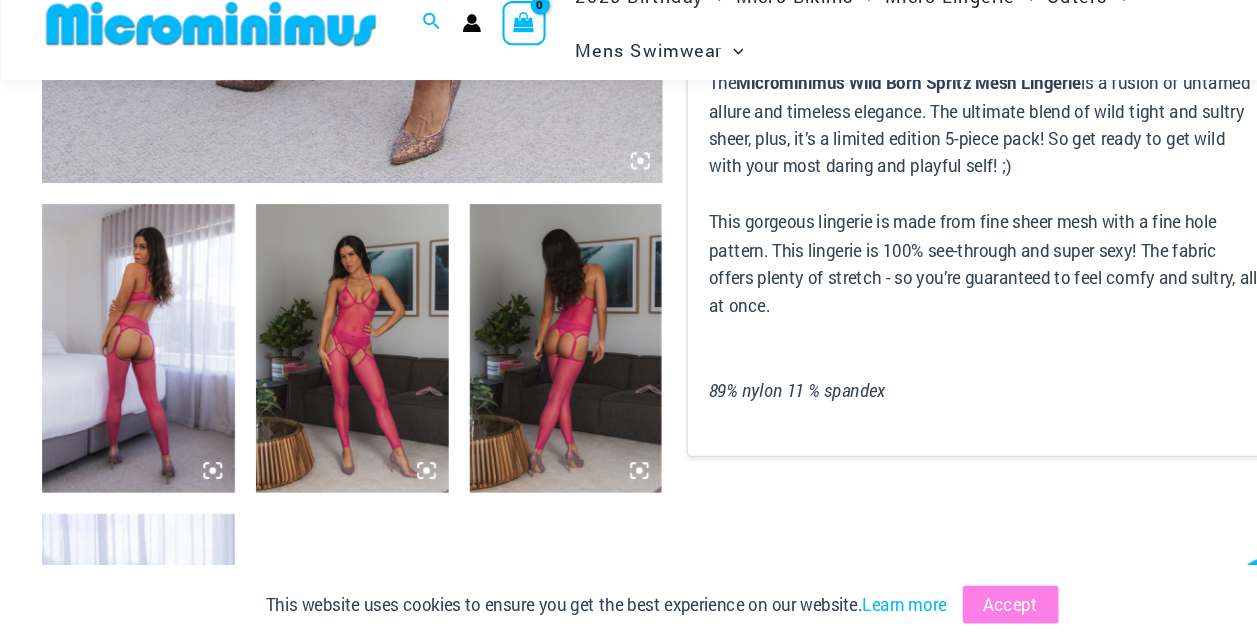 drag, startPoint x: 432, startPoint y: 231, endPoint x: 336, endPoint y: 325, distance: 134.35773 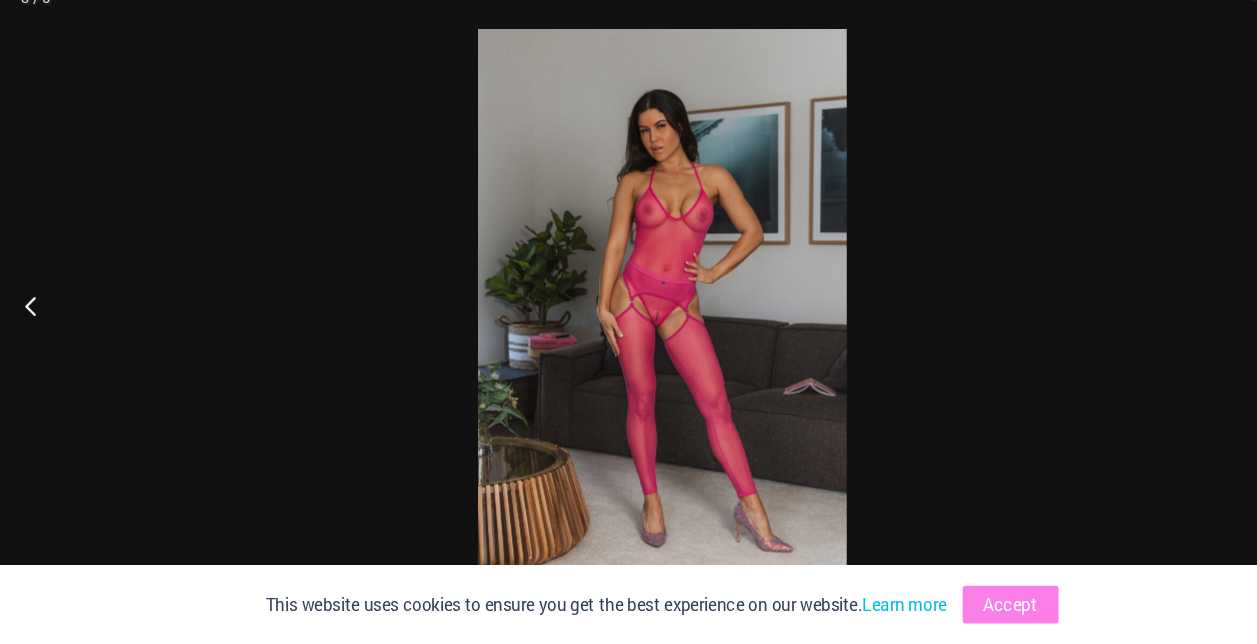 click at bounding box center (629, 322) 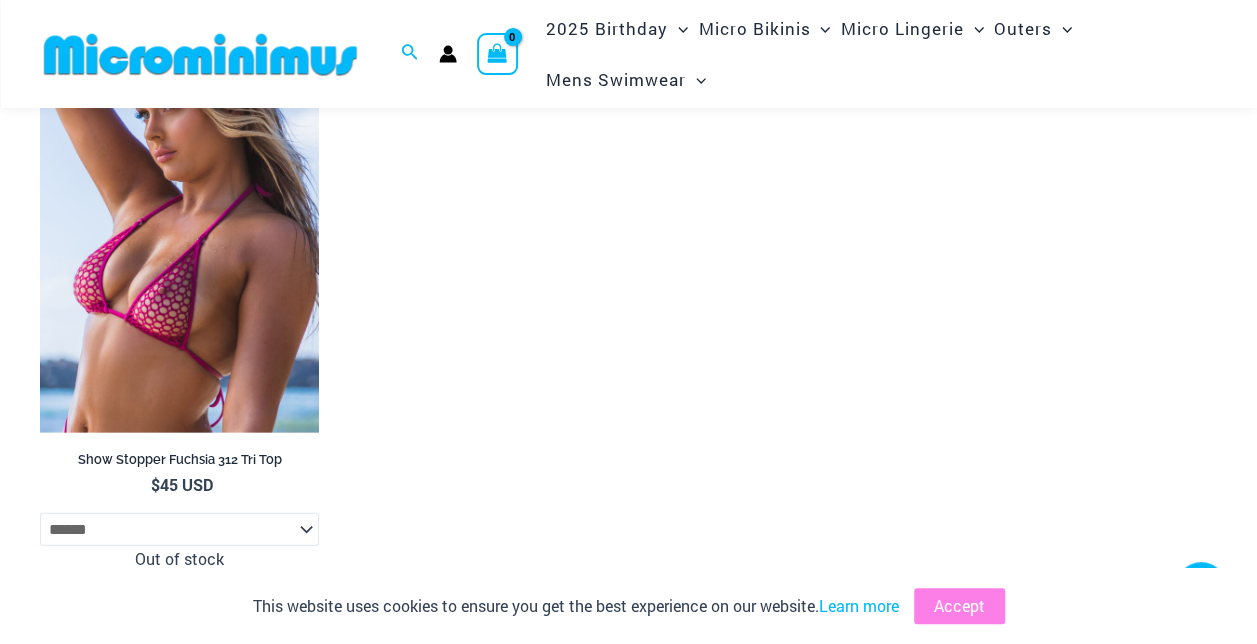 scroll, scrollTop: 5999, scrollLeft: 0, axis: vertical 